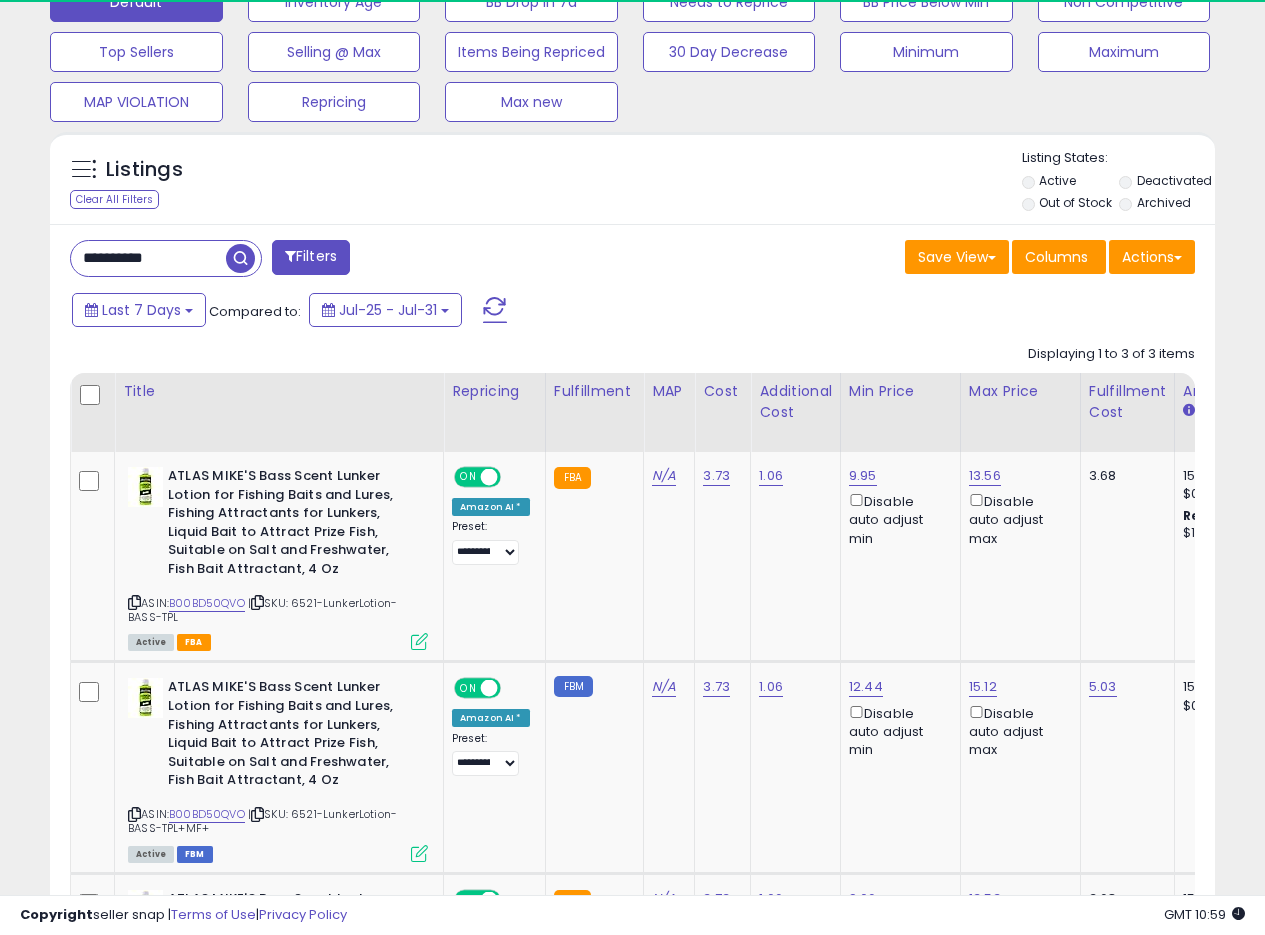 scroll, scrollTop: 648, scrollLeft: 0, axis: vertical 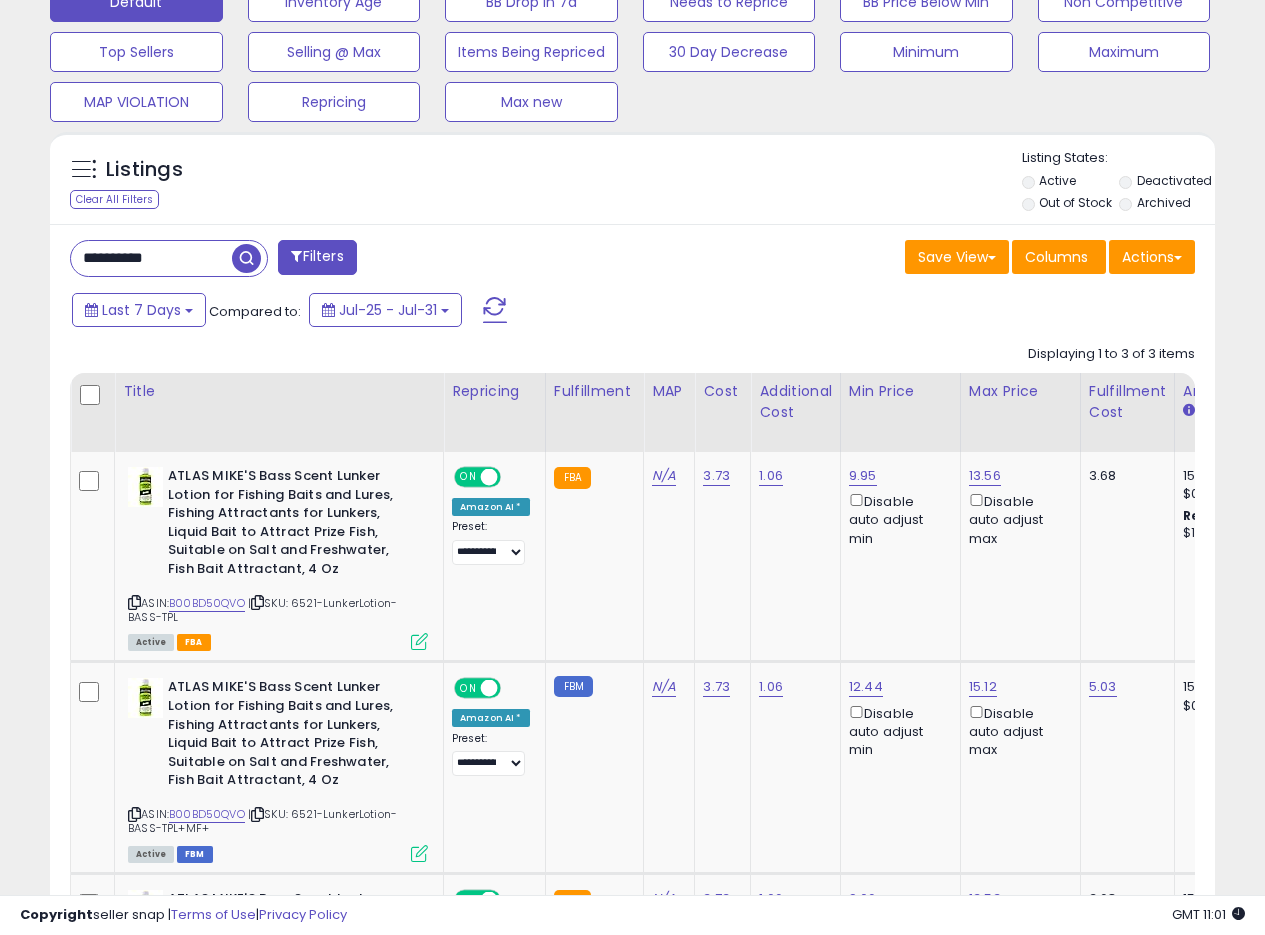 drag, startPoint x: 200, startPoint y: 254, endPoint x: 0, endPoint y: 232, distance: 201.20636 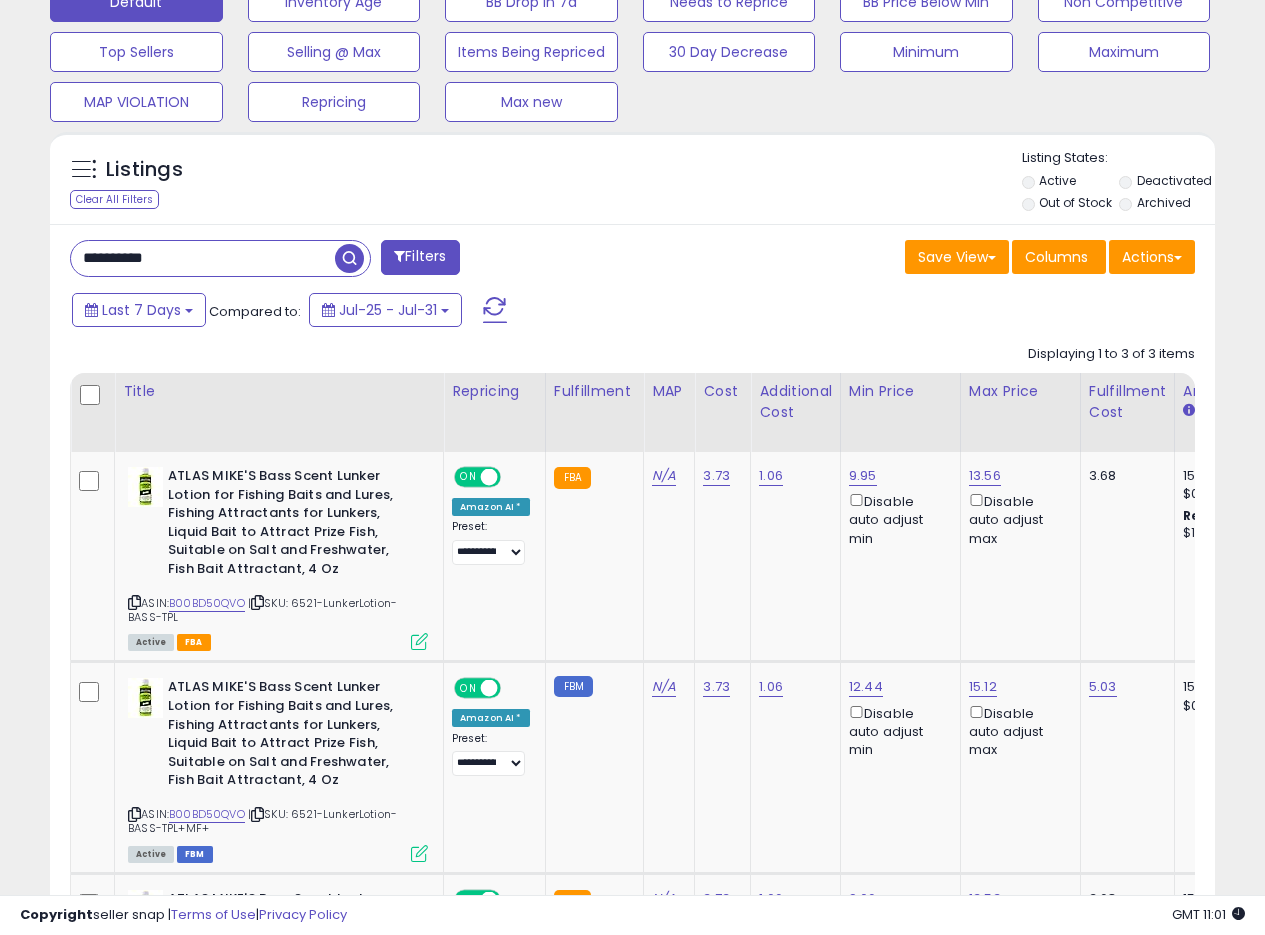 paste 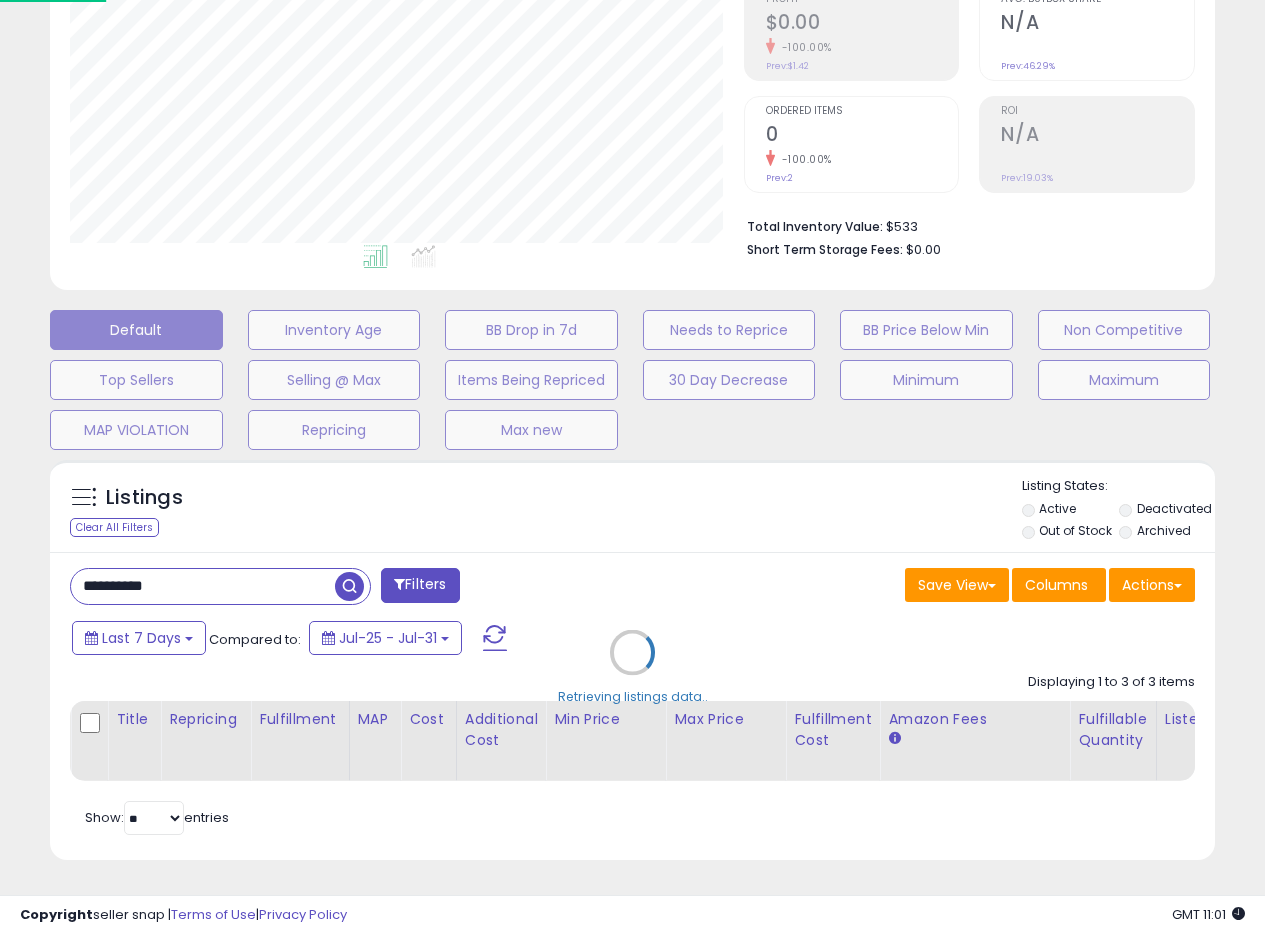 scroll, scrollTop: 999590, scrollLeft: 999317, axis: both 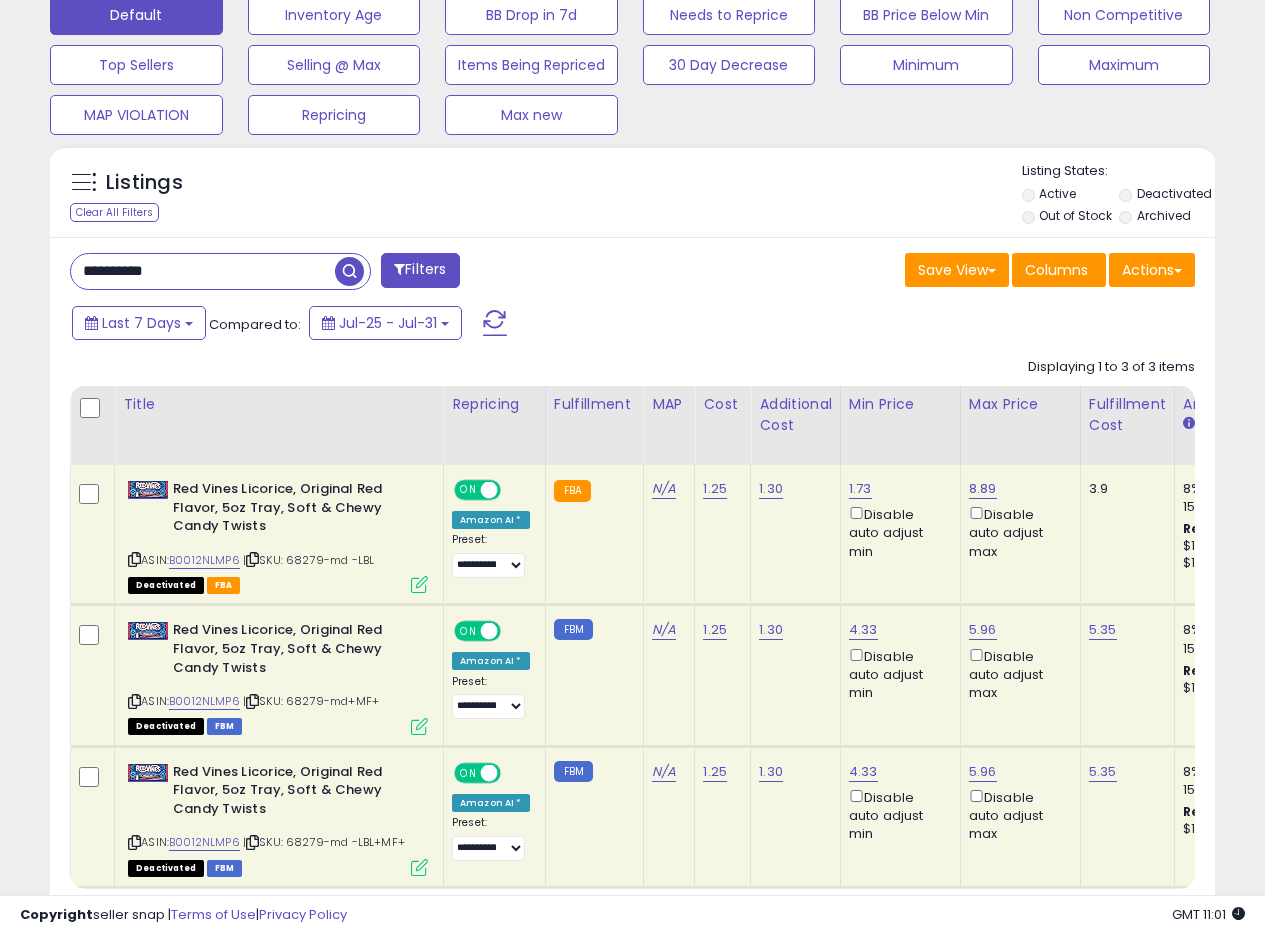 type 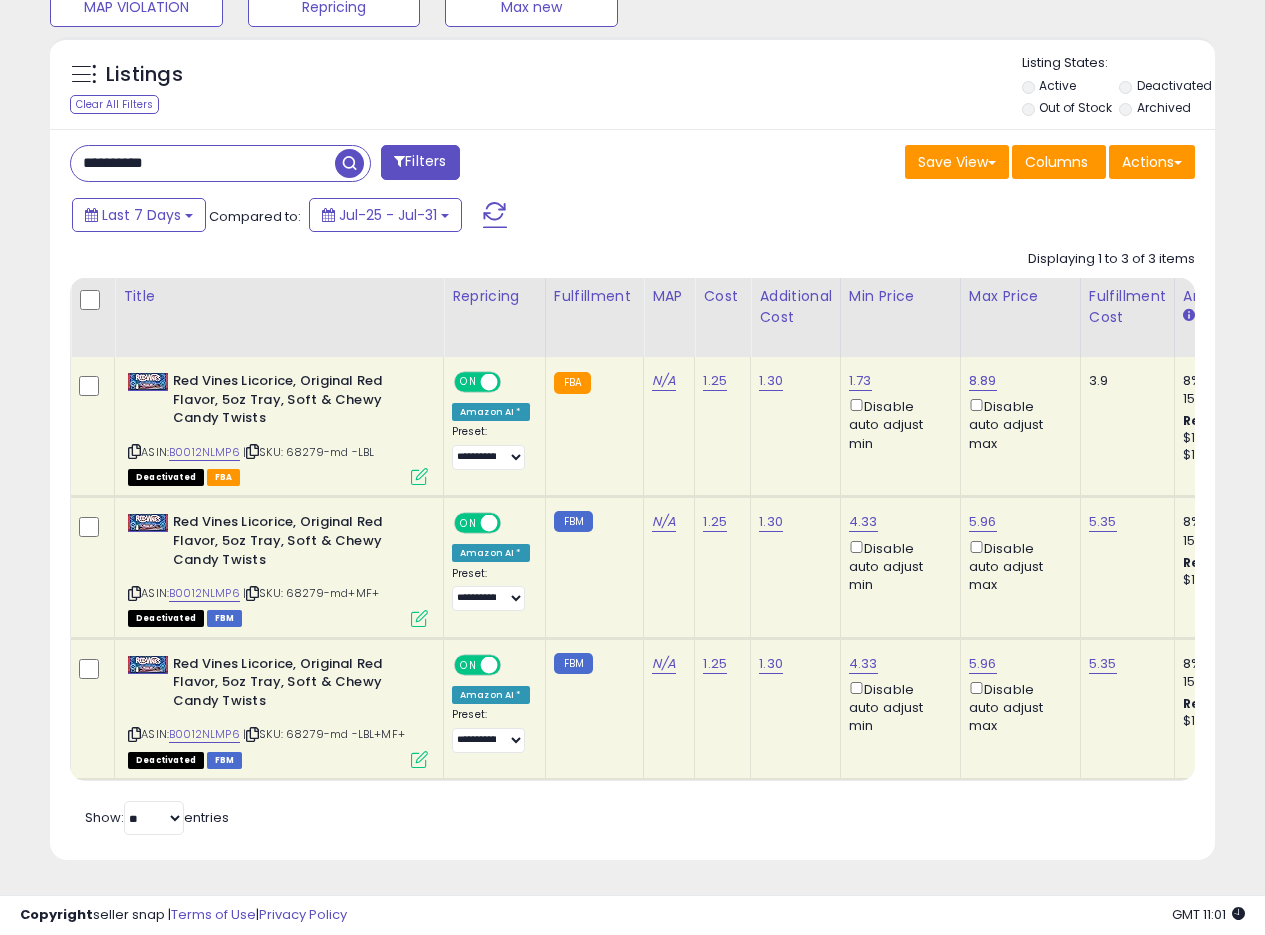 scroll, scrollTop: 758, scrollLeft: 0, axis: vertical 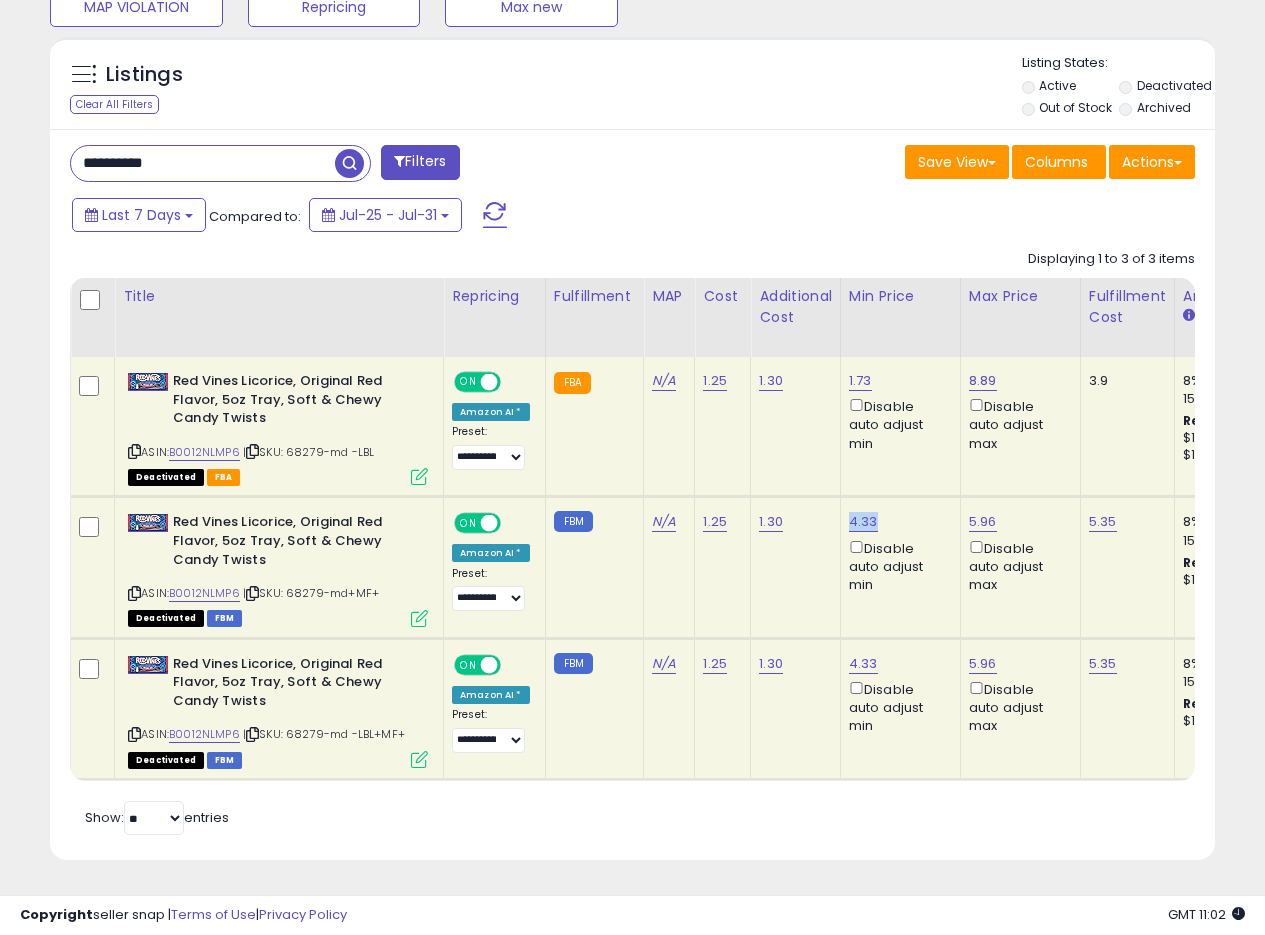 drag, startPoint x: 877, startPoint y: 511, endPoint x: 846, endPoint y: 514, distance: 31.144823 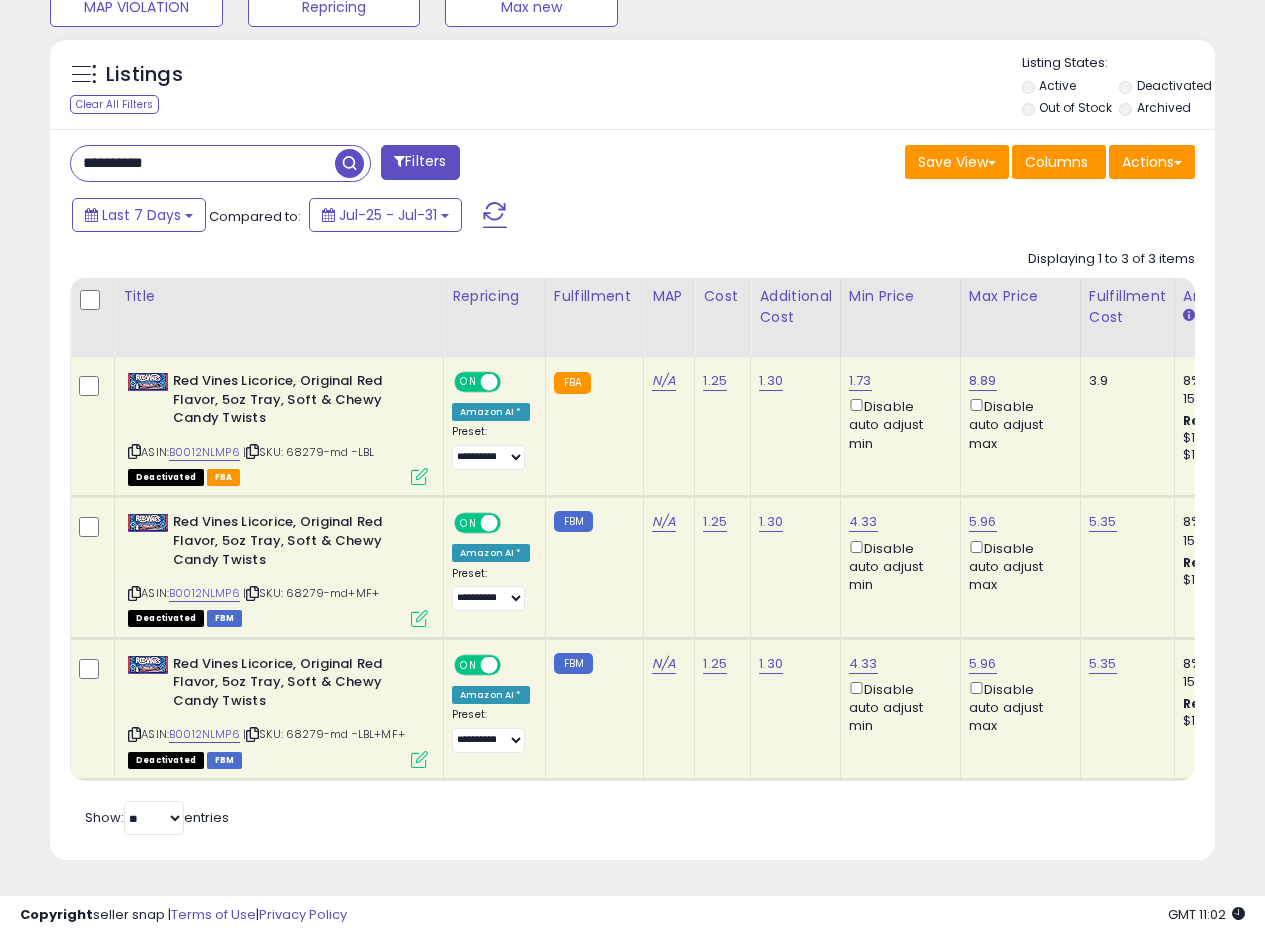 drag, startPoint x: 218, startPoint y: 146, endPoint x: 0, endPoint y: 122, distance: 219.31712 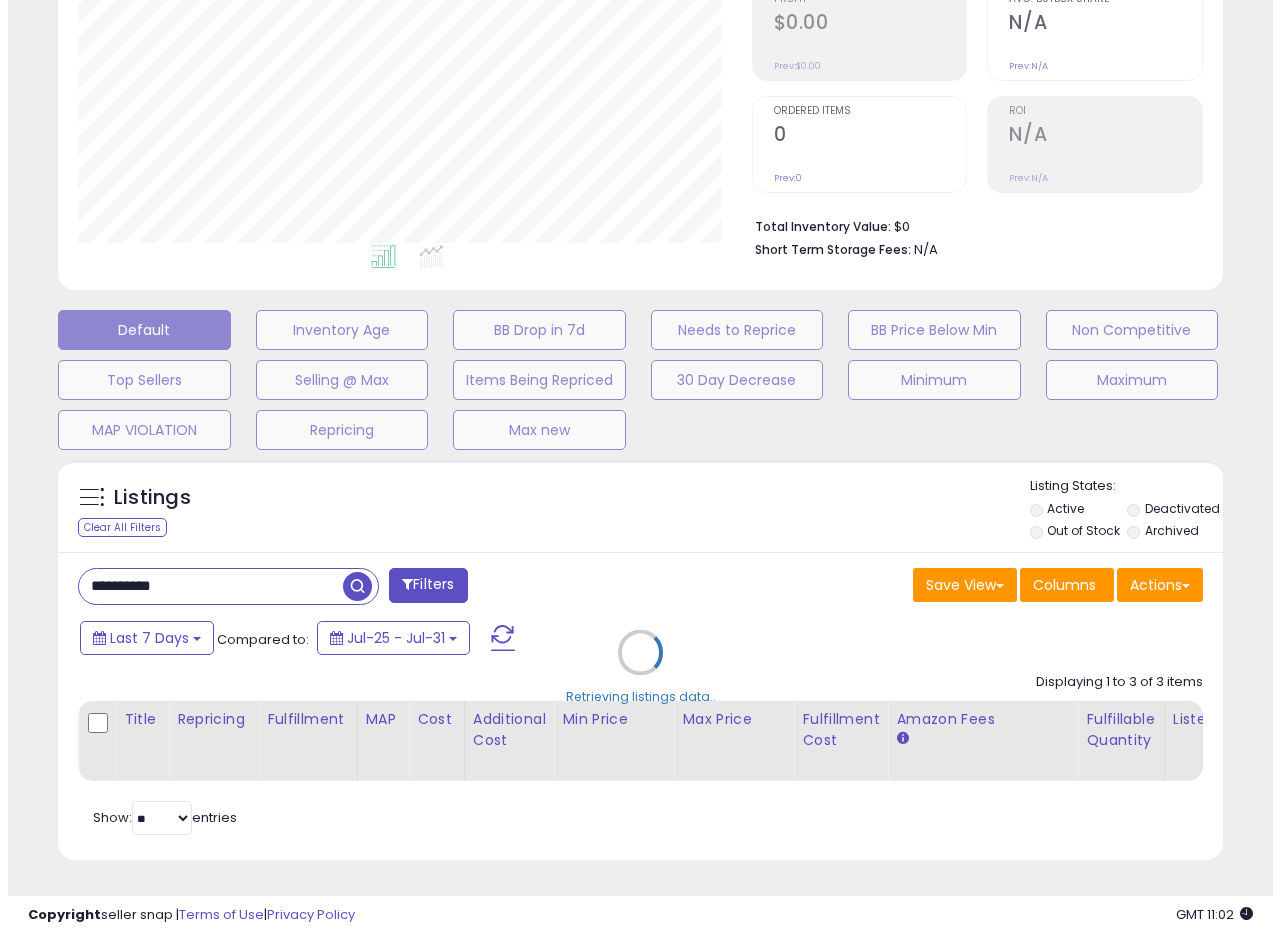 scroll, scrollTop: 335, scrollLeft: 0, axis: vertical 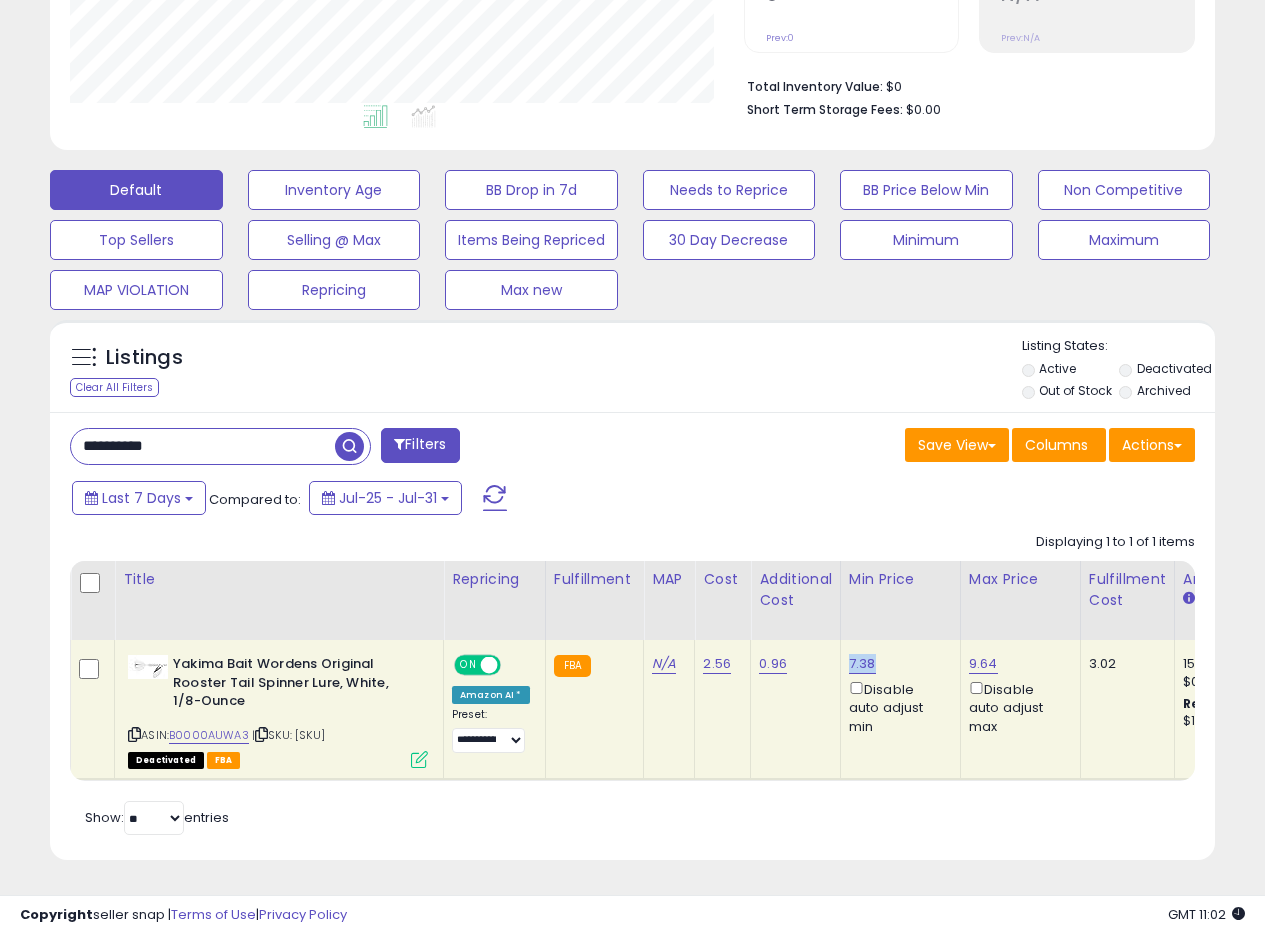 drag, startPoint x: 871, startPoint y: 650, endPoint x: 847, endPoint y: 651, distance: 24.020824 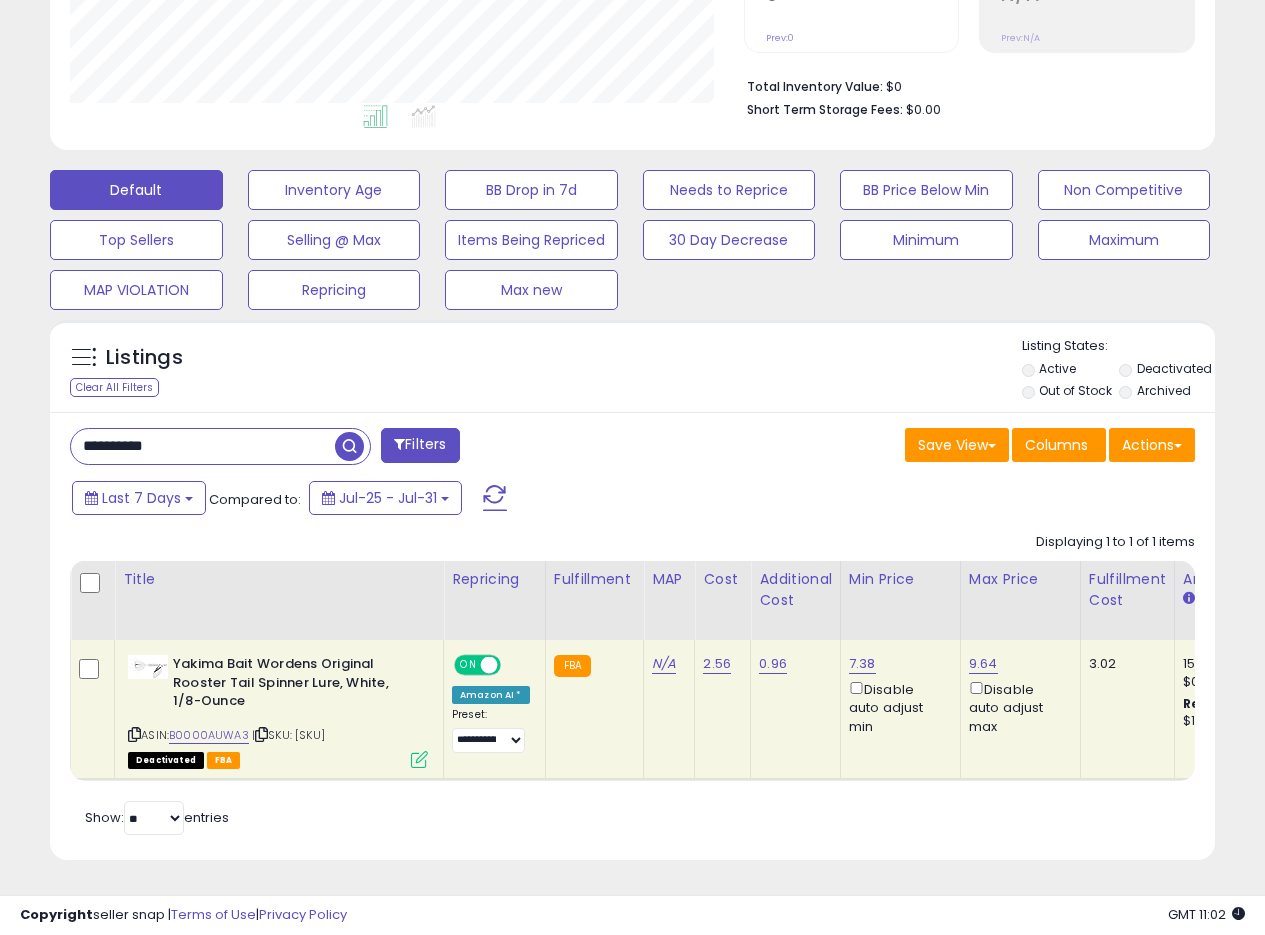 drag, startPoint x: 208, startPoint y: 433, endPoint x: 0, endPoint y: 433, distance: 208 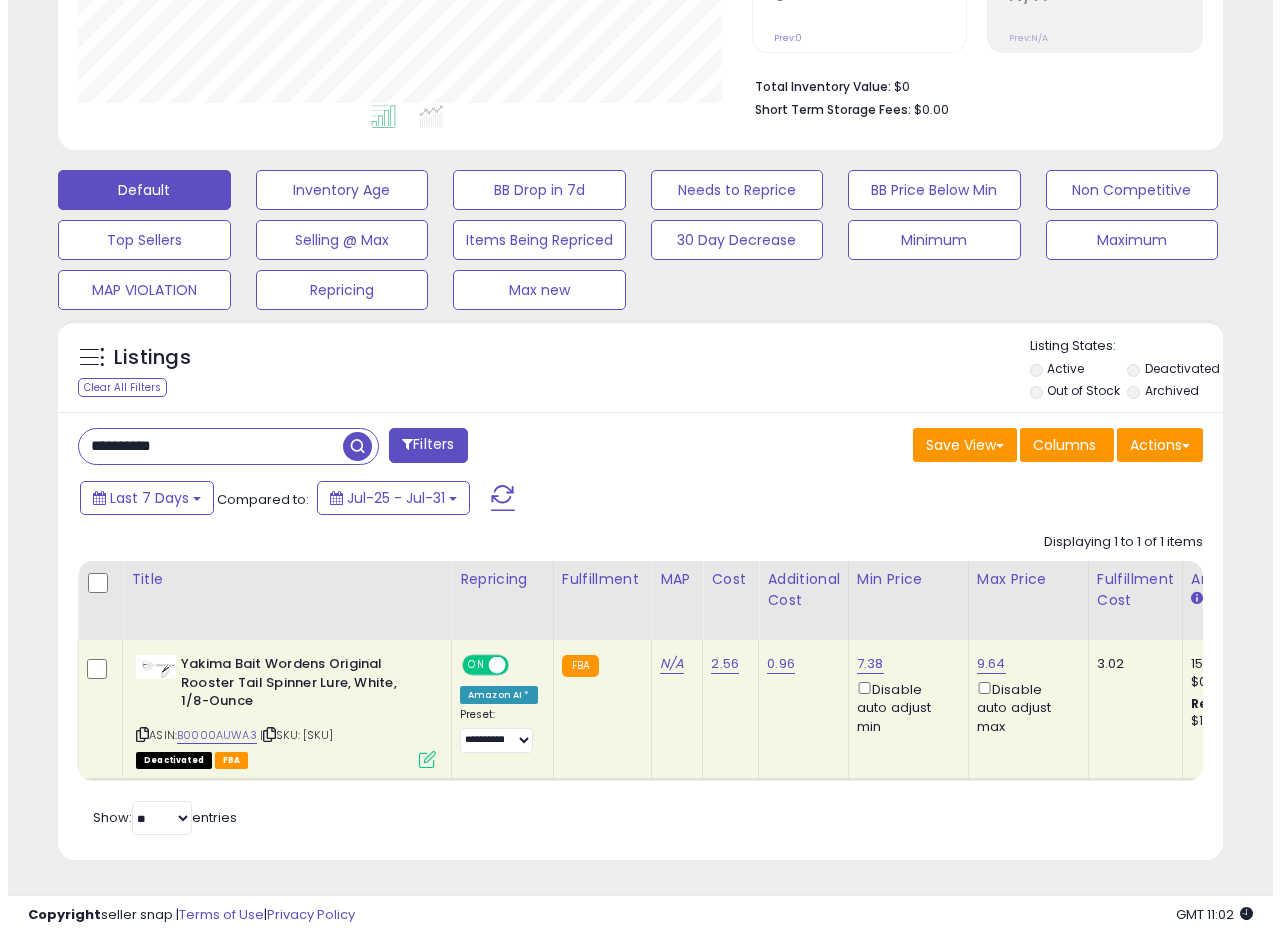 scroll, scrollTop: 335, scrollLeft: 0, axis: vertical 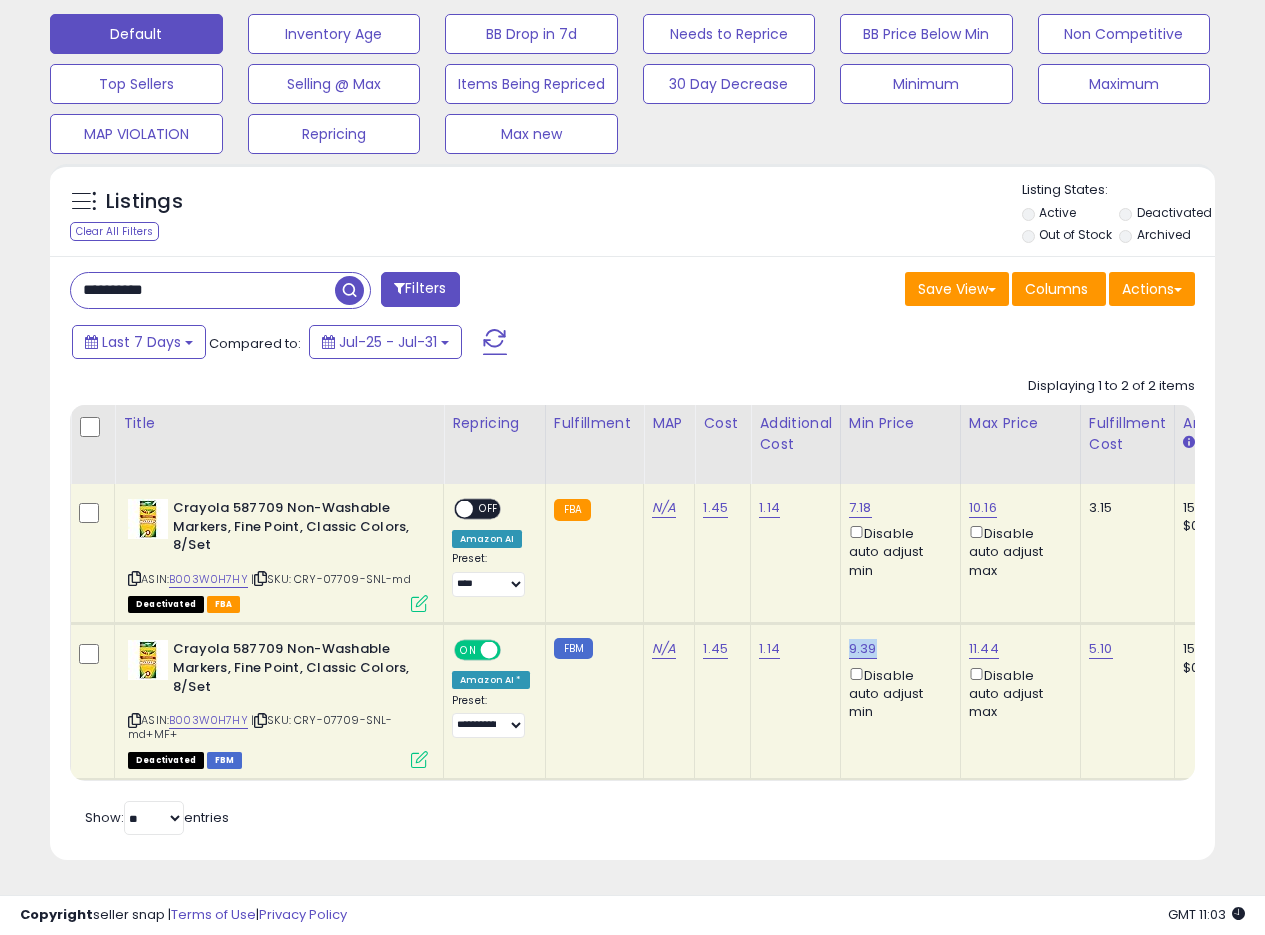 drag, startPoint x: 882, startPoint y: 626, endPoint x: 843, endPoint y: 633, distance: 39.623226 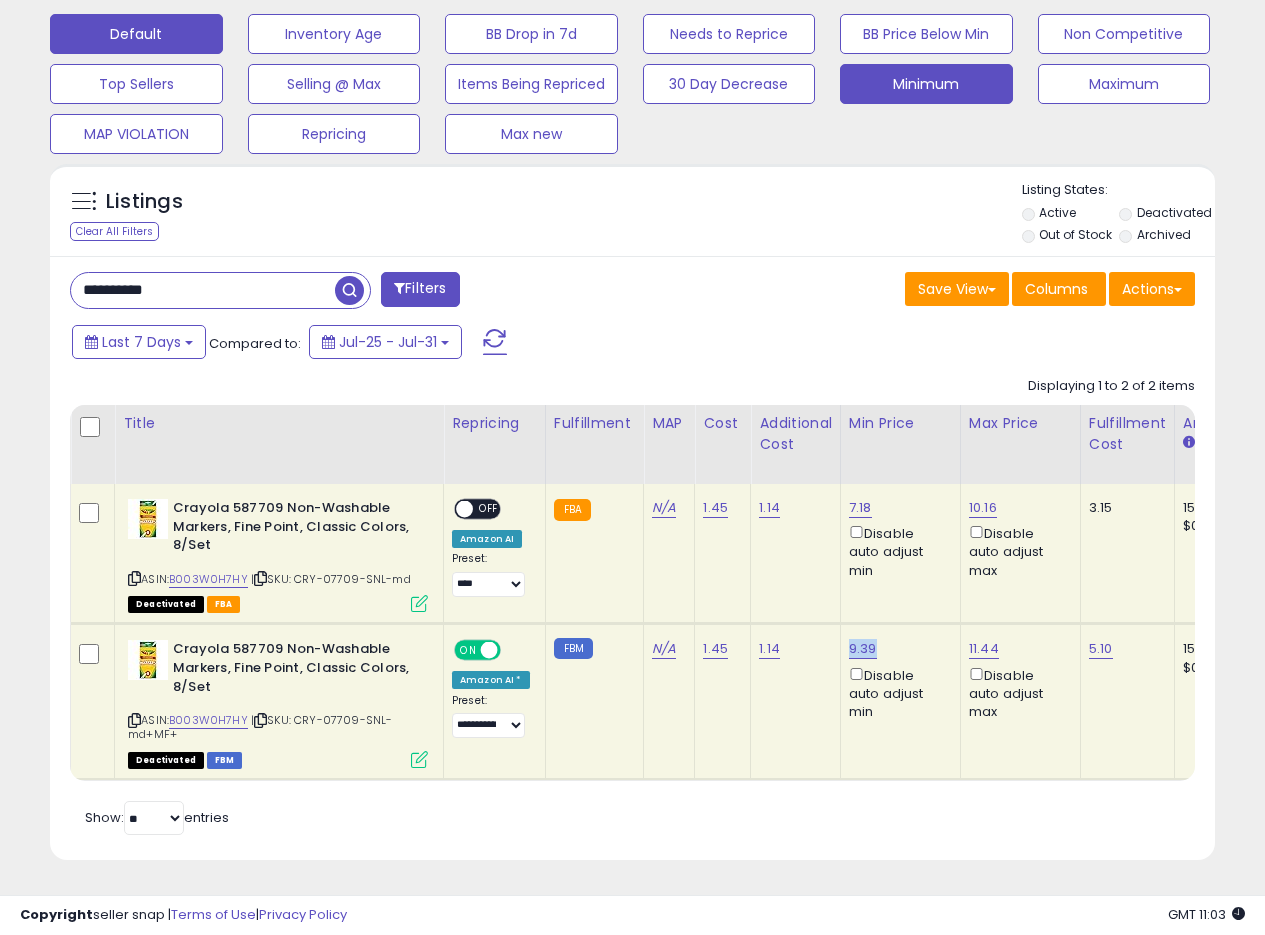 copy on "9.39" 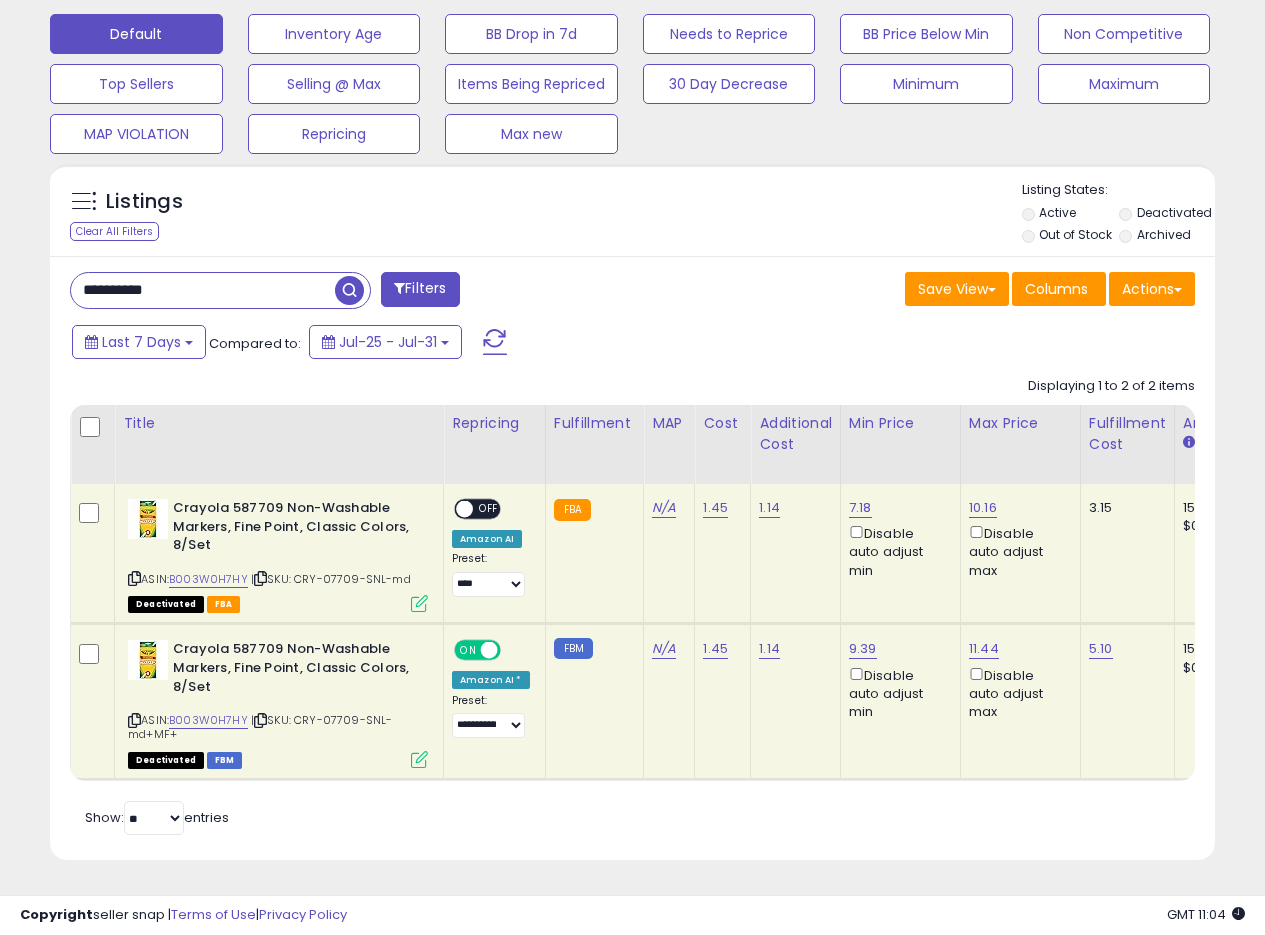 drag, startPoint x: 203, startPoint y: 276, endPoint x: 0, endPoint y: 252, distance: 204.4138 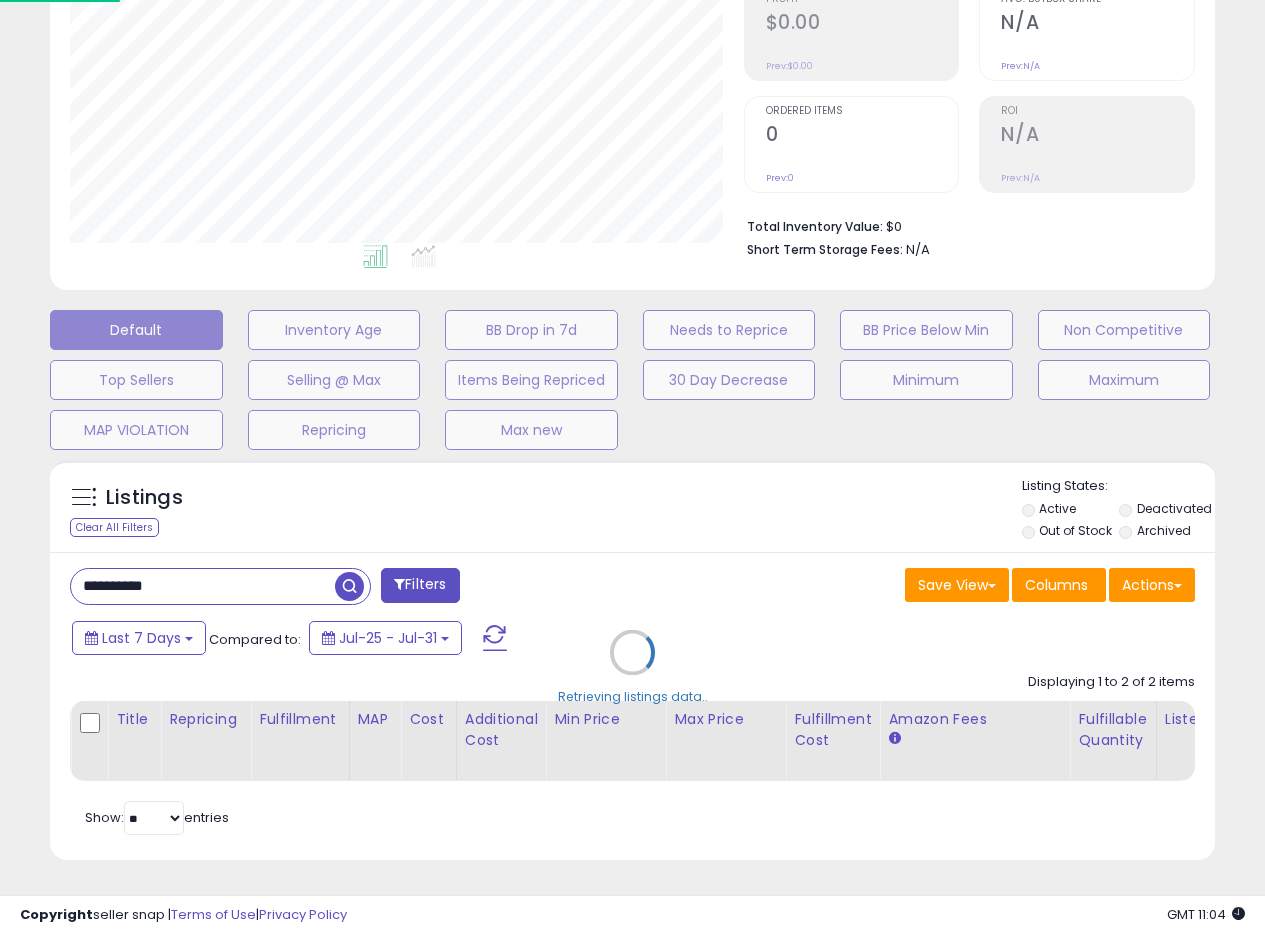 scroll, scrollTop: 999590, scrollLeft: 999317, axis: both 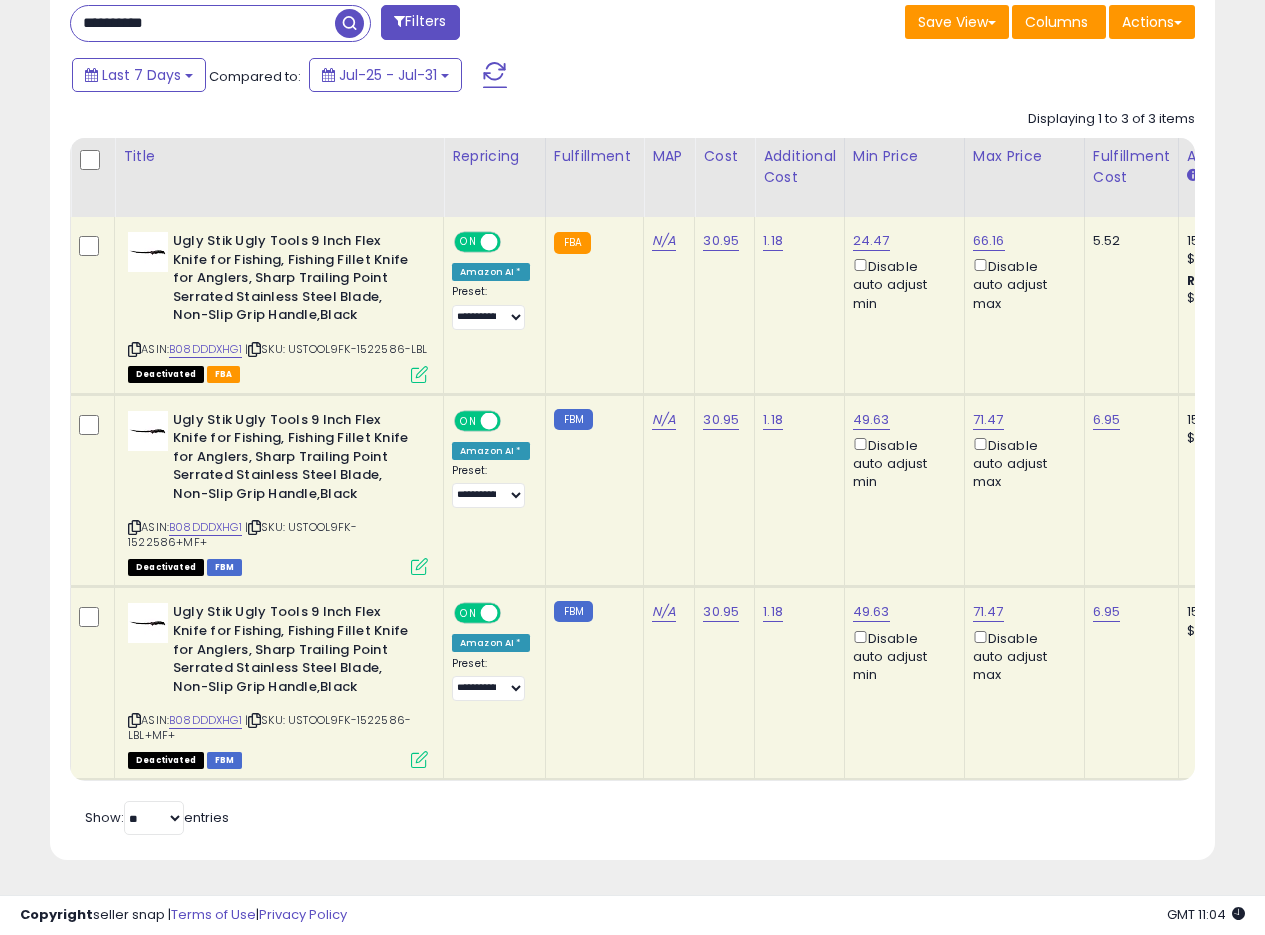 click at bounding box center [419, 566] 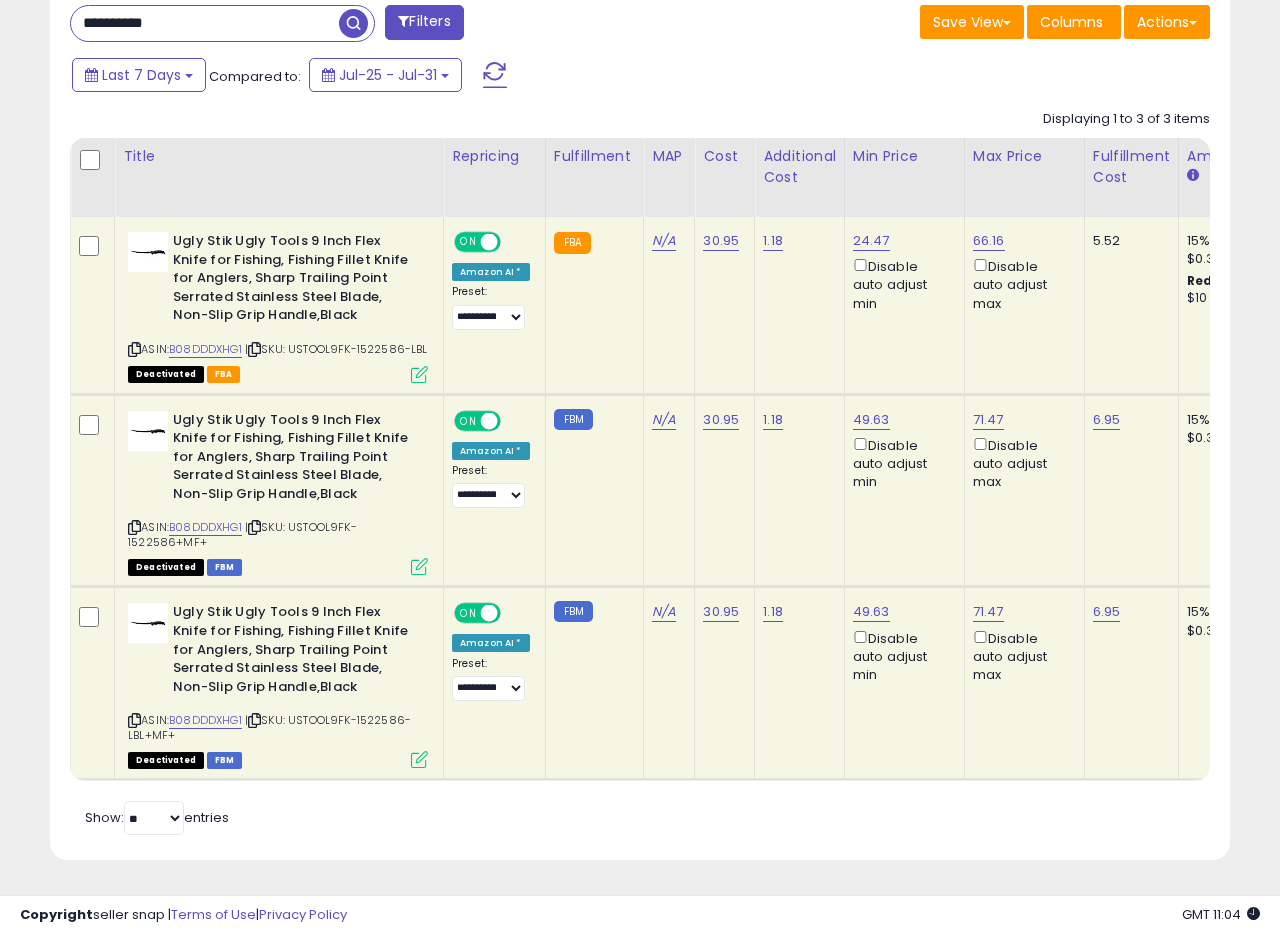 scroll, scrollTop: 999590, scrollLeft: 999317, axis: both 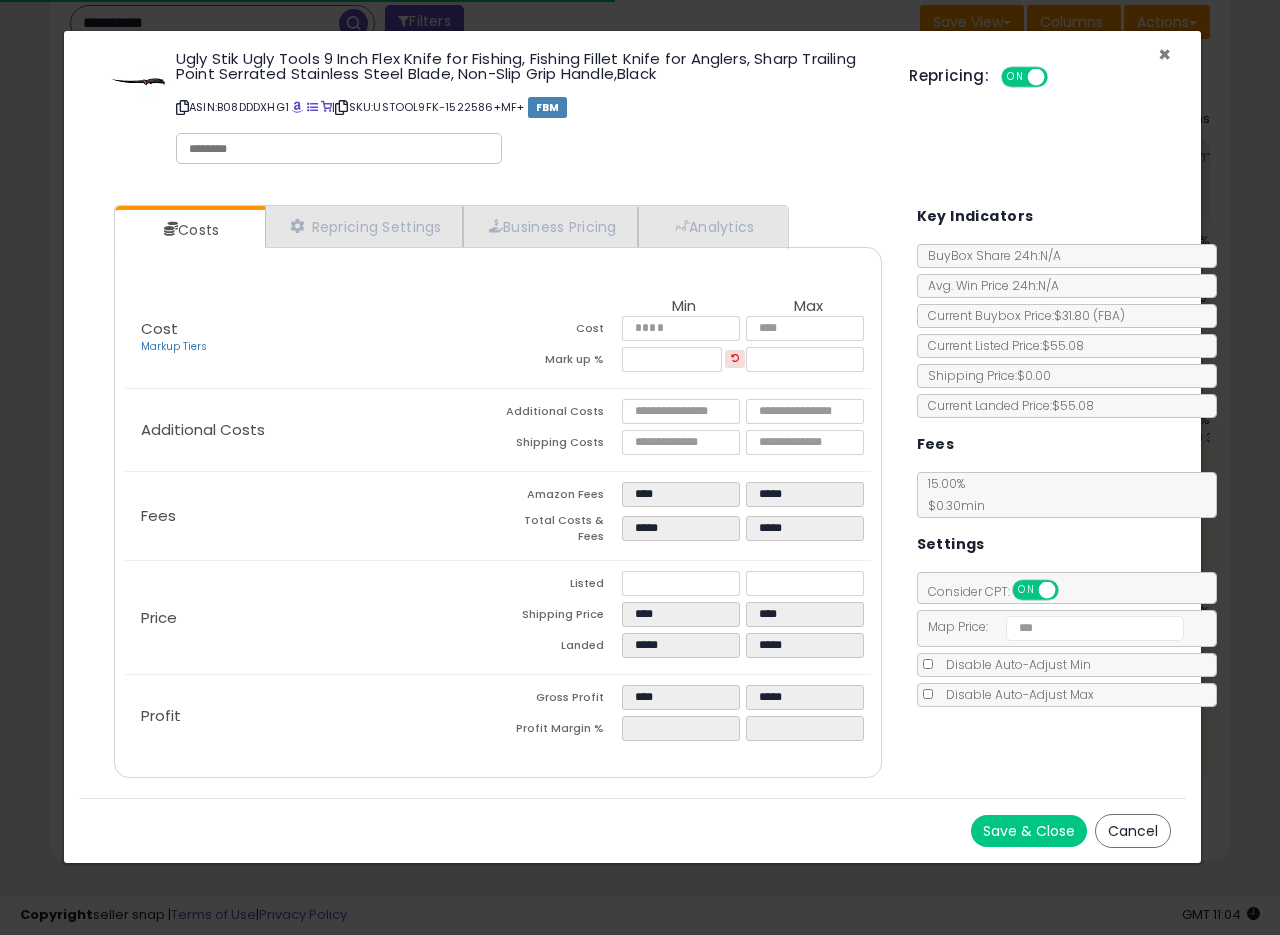 click on "×" at bounding box center [1164, 54] 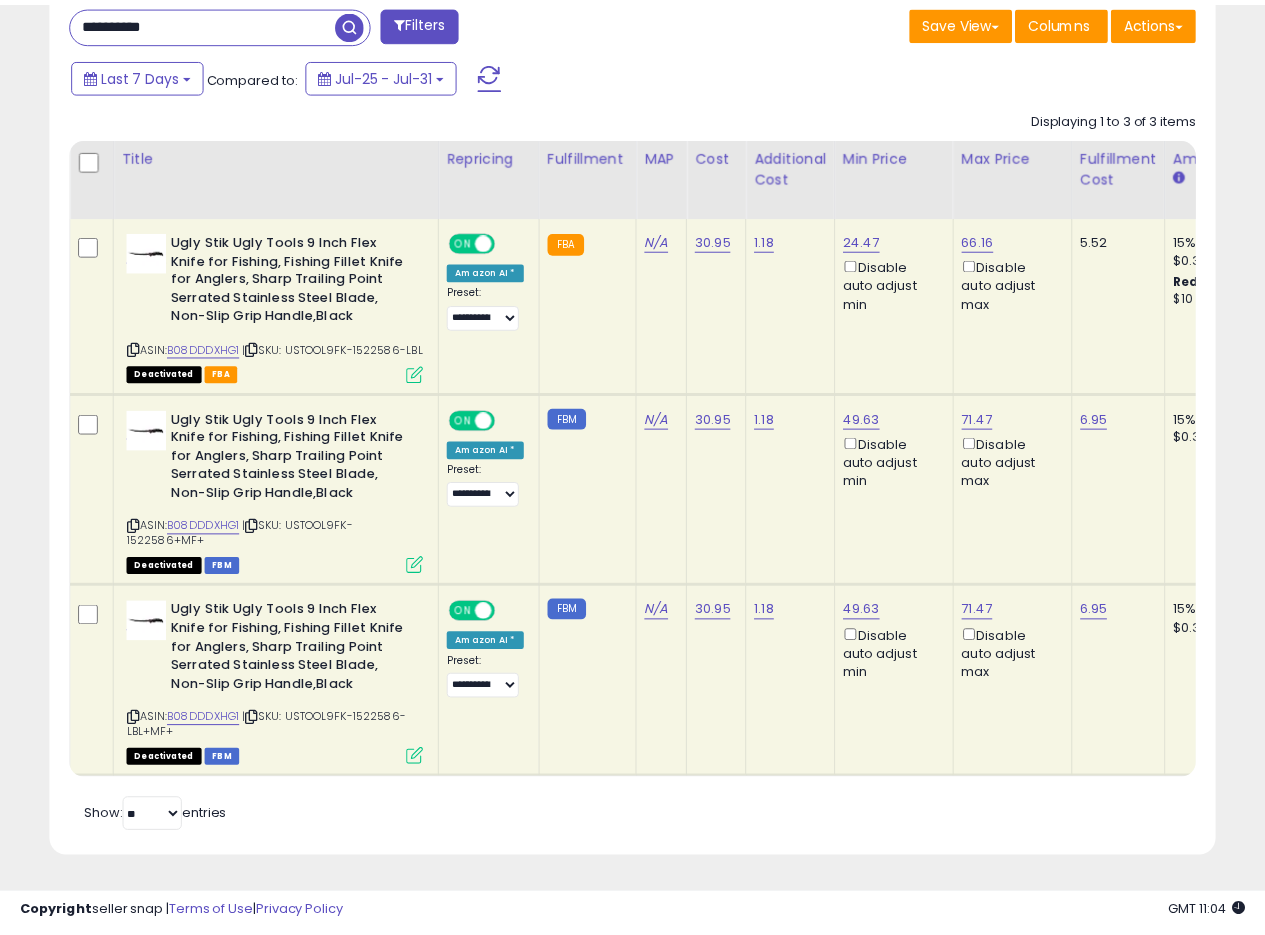 scroll, scrollTop: 410, scrollLeft: 674, axis: both 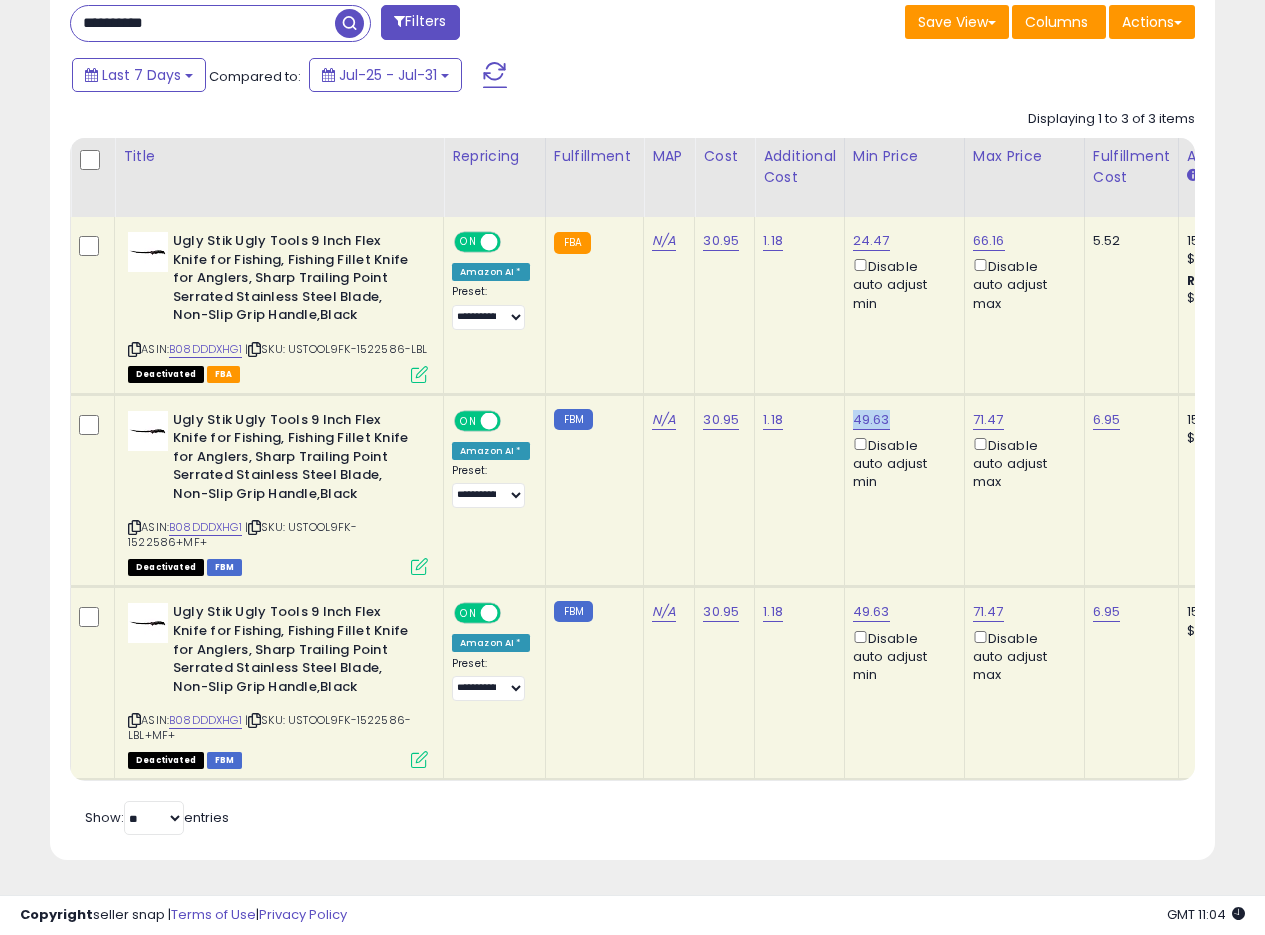 drag, startPoint x: 887, startPoint y: 408, endPoint x: 852, endPoint y: 409, distance: 35.014282 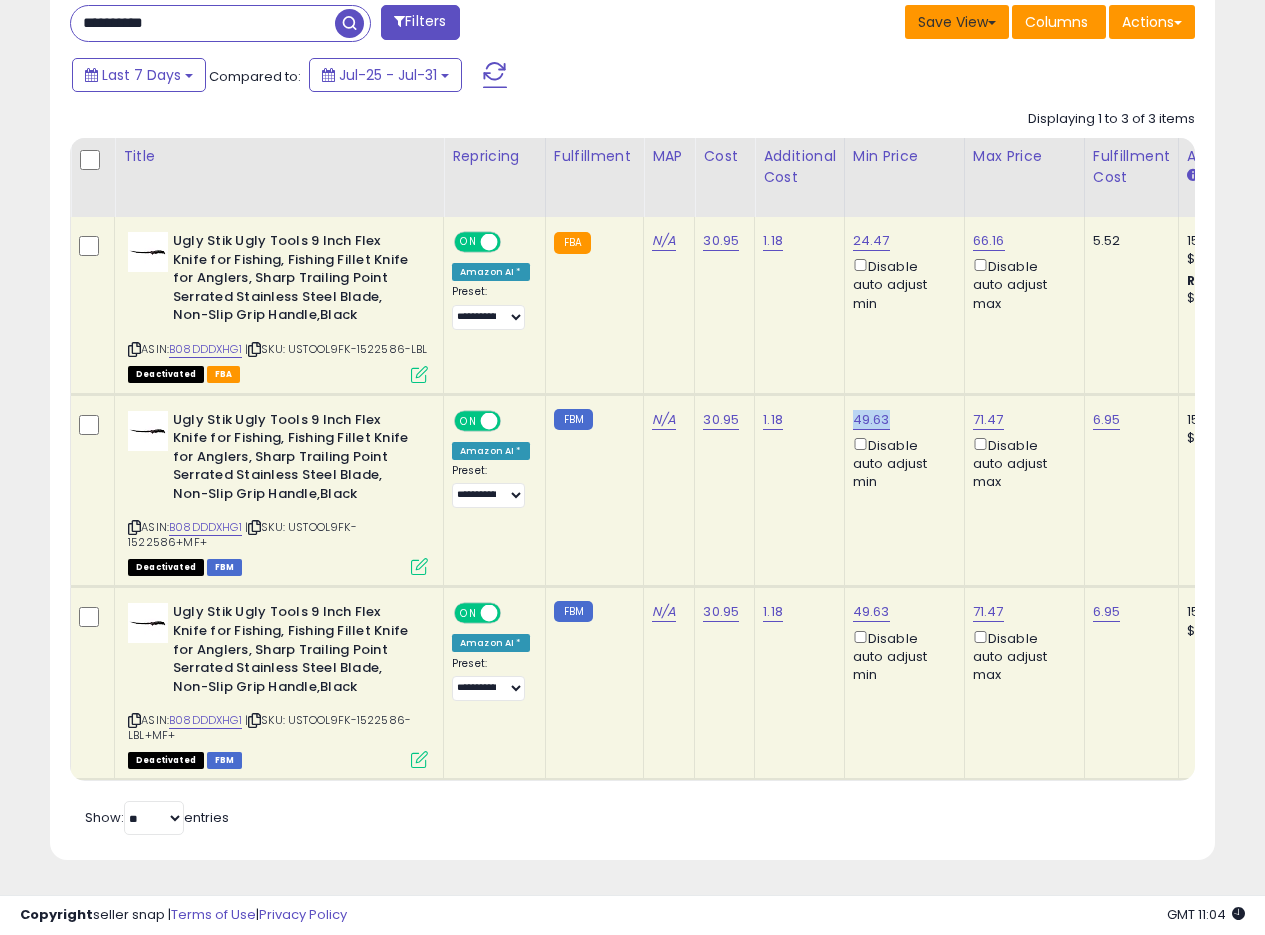 copy on "49.63" 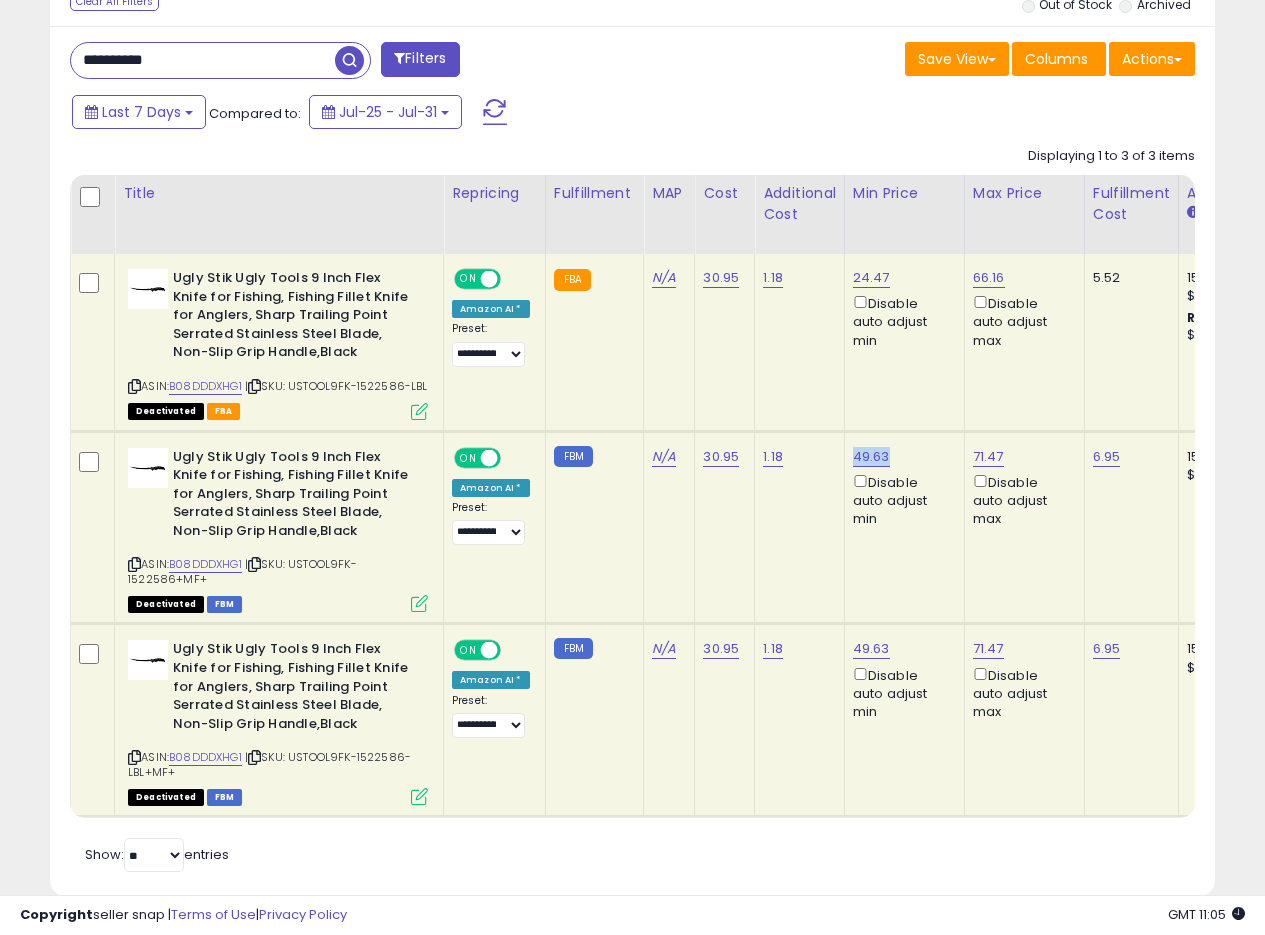 scroll, scrollTop: 712, scrollLeft: 0, axis: vertical 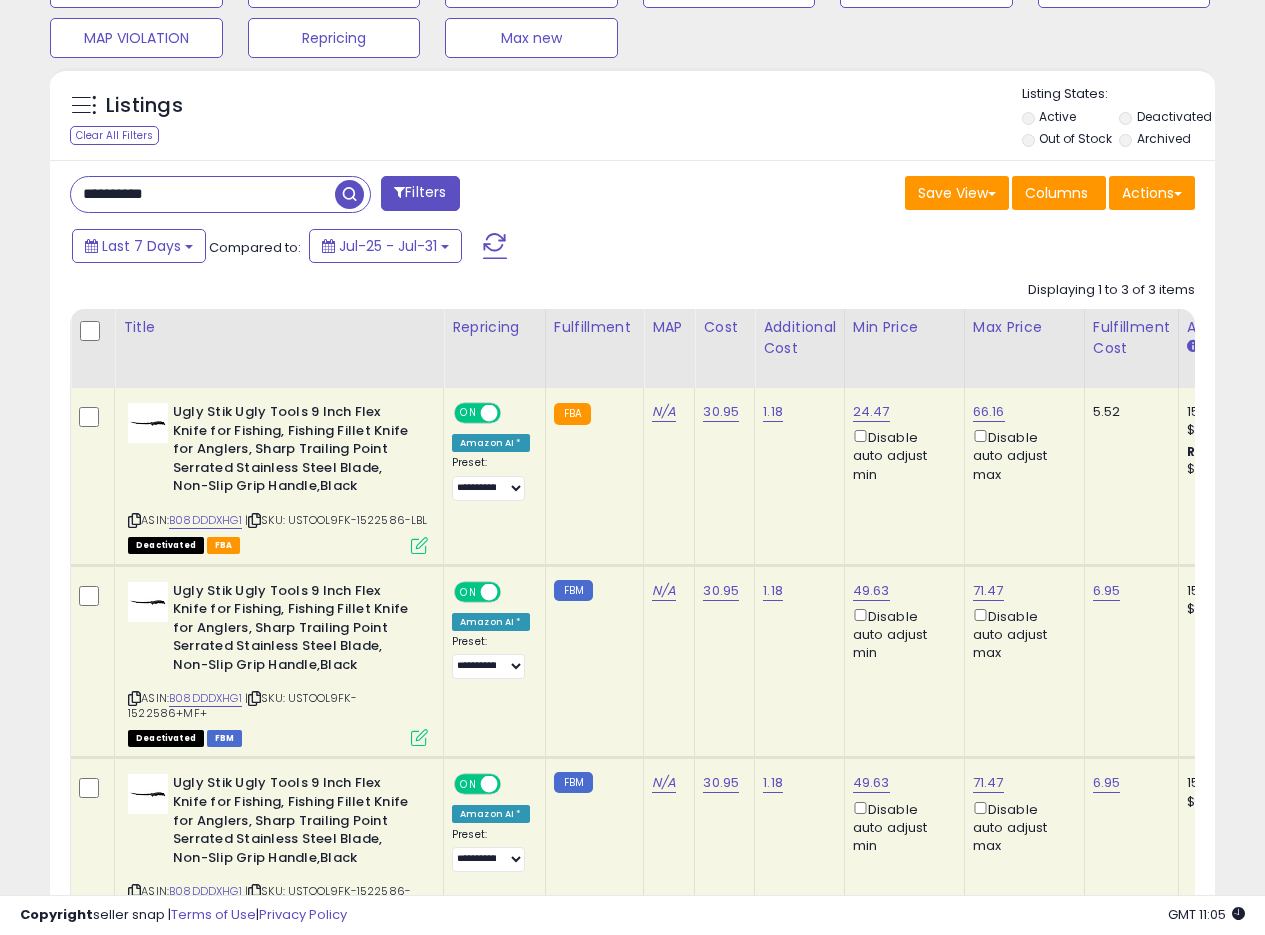 drag, startPoint x: 203, startPoint y: 190, endPoint x: 0, endPoint y: 167, distance: 204.2988 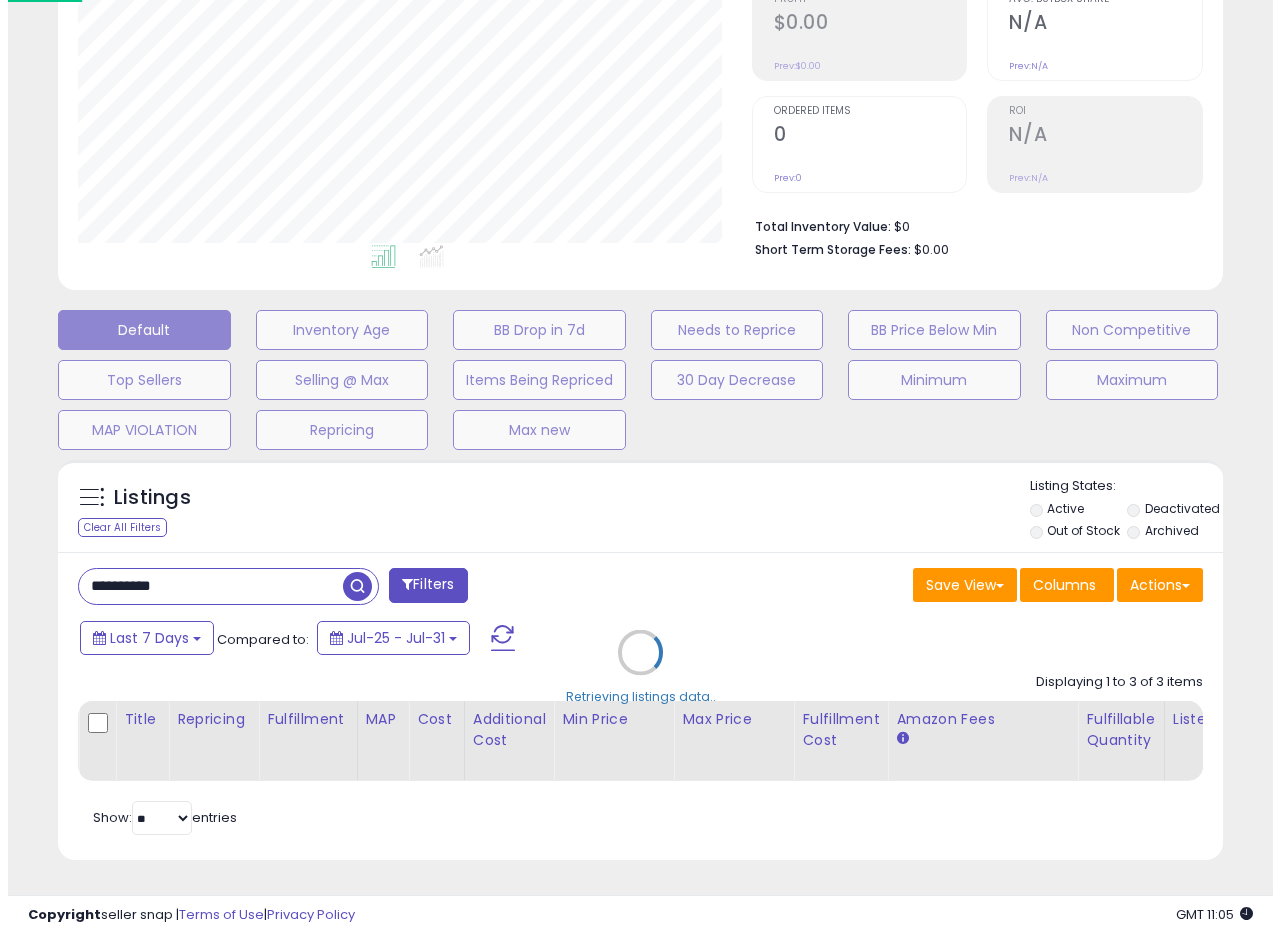 scroll, scrollTop: 335, scrollLeft: 0, axis: vertical 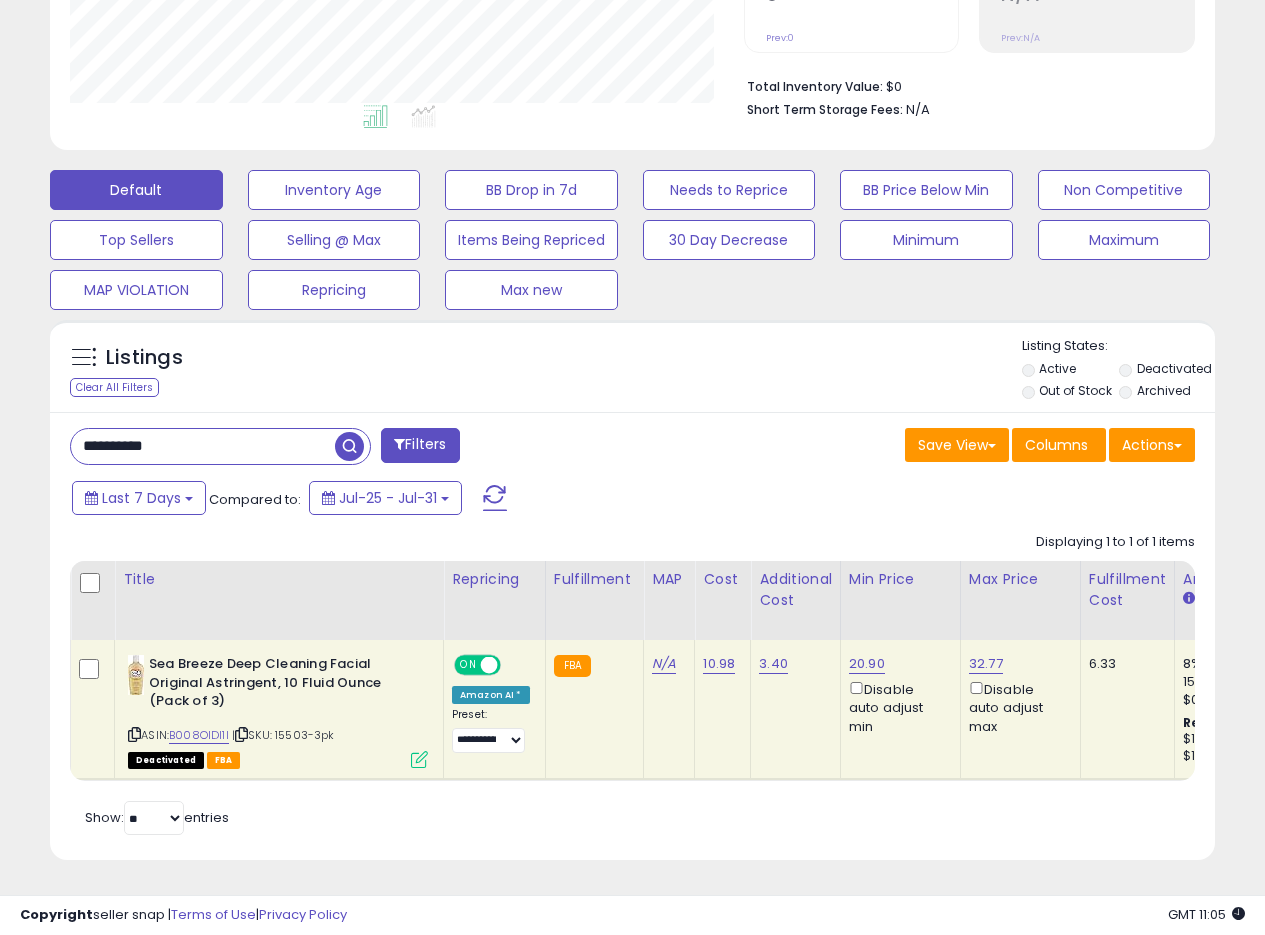 click on "Listings
Clear All Filters
Listing States:" at bounding box center (632, 371) 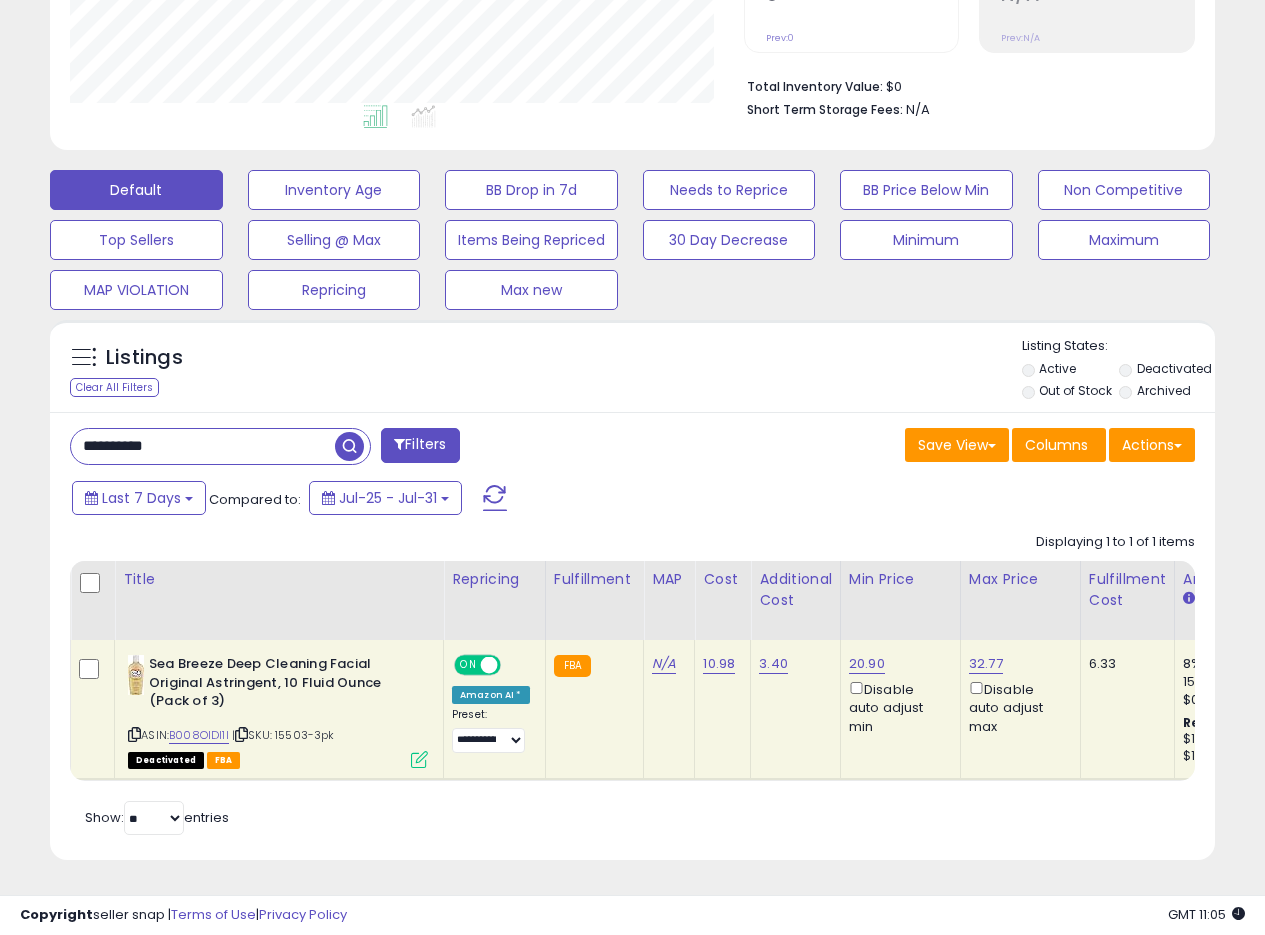 click on "Save View
Save As New View
Update Current View
Columns
Actions
Import  Export Visible Columns" at bounding box center (922, 447) 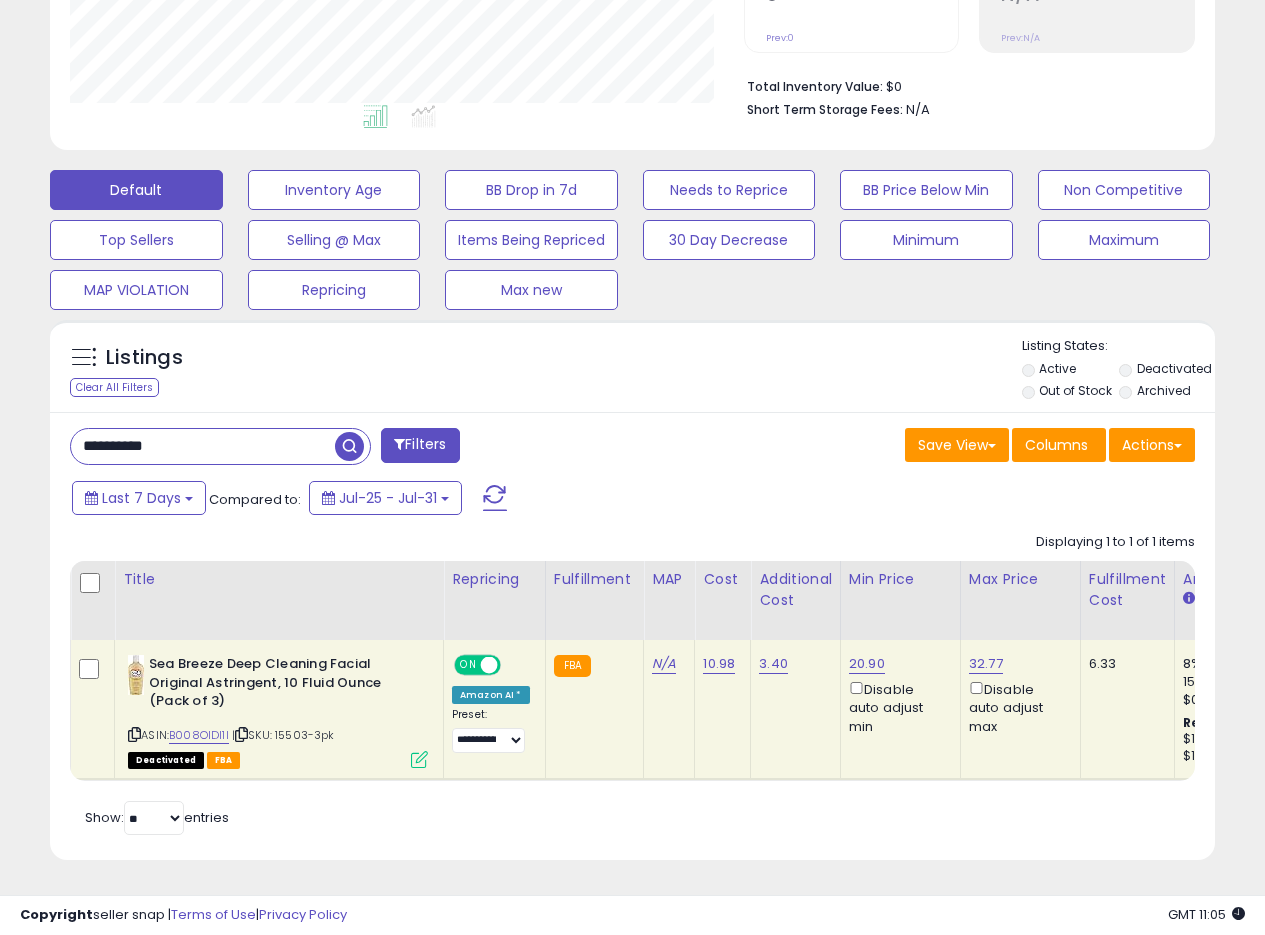 click on "Save View
Save As New View
Update Current View
Columns
Actions
Import  Export Visible Columns" at bounding box center [922, 447] 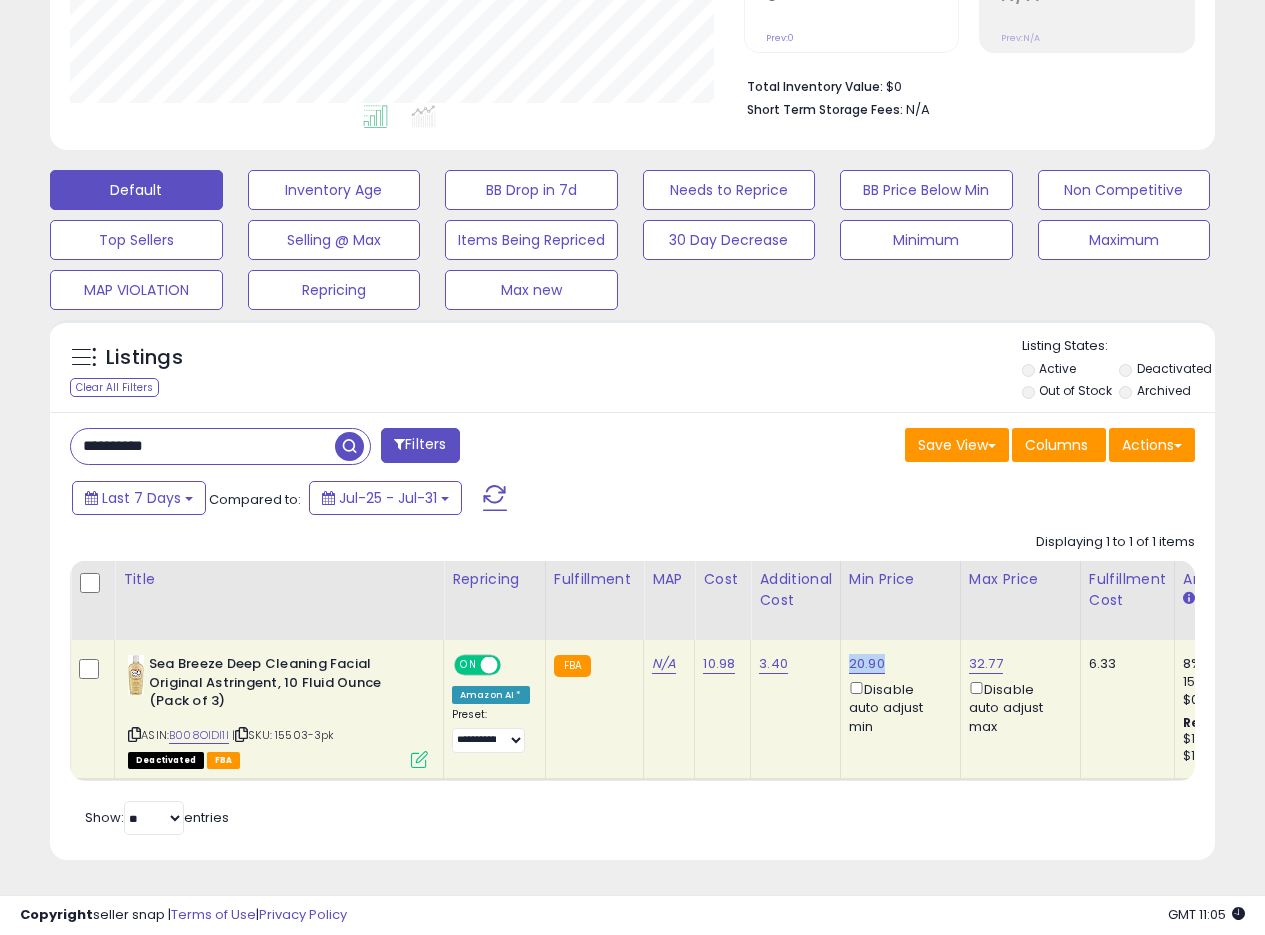 drag, startPoint x: 890, startPoint y: 656, endPoint x: 848, endPoint y: 652, distance: 42.190044 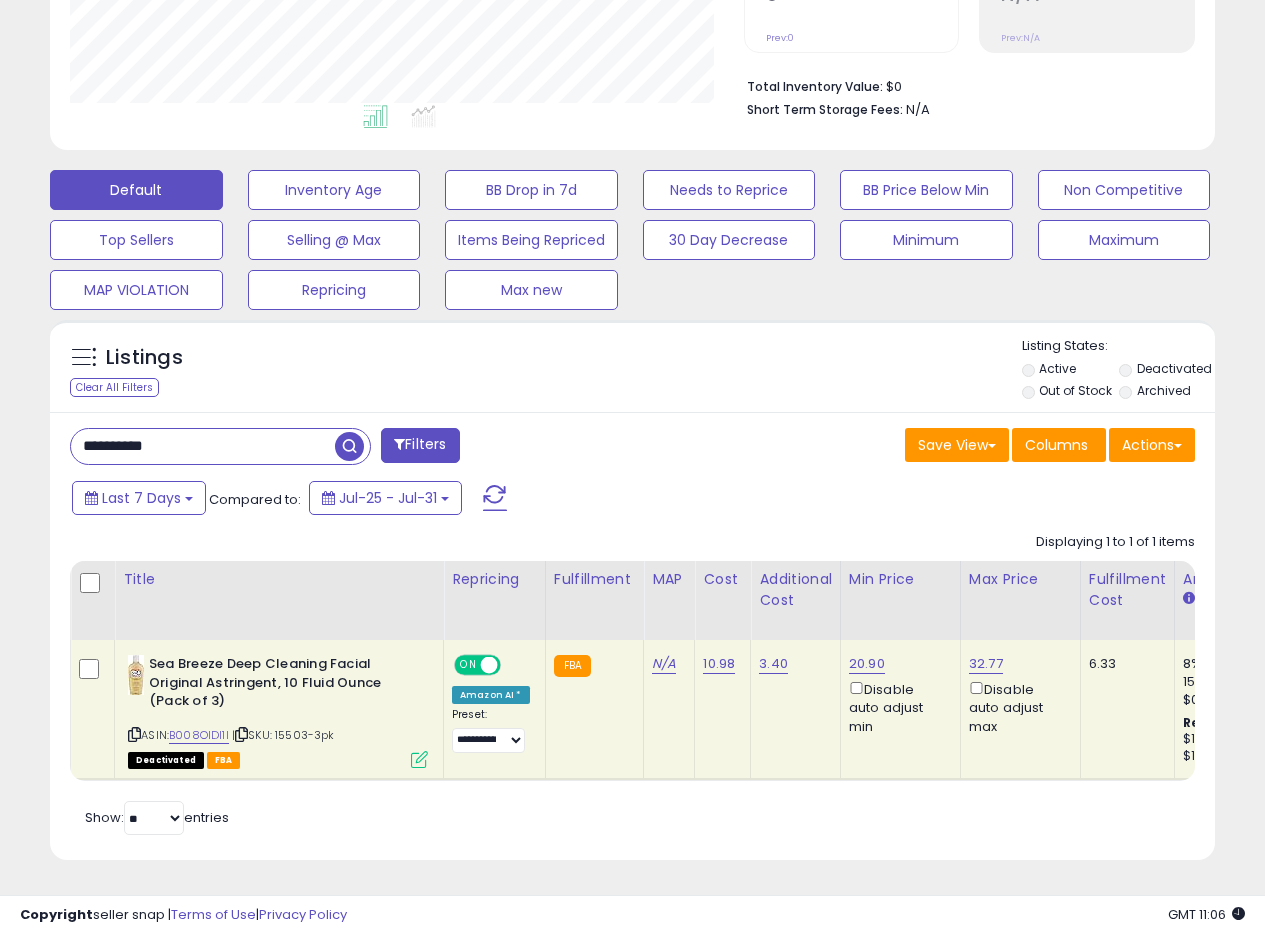 drag, startPoint x: 33, startPoint y: 425, endPoint x: 0, endPoint y: 416, distance: 34.20526 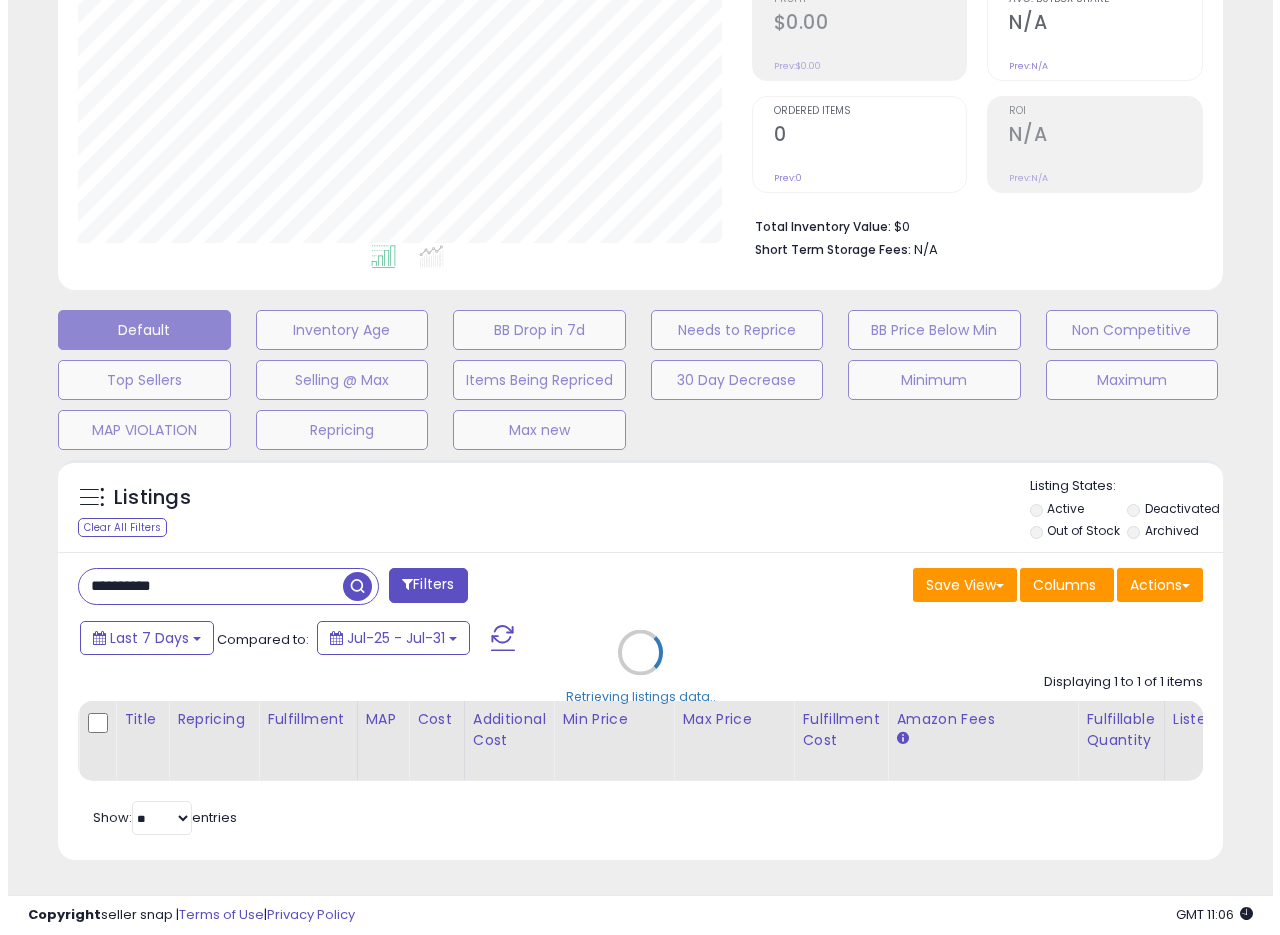 scroll, scrollTop: 335, scrollLeft: 0, axis: vertical 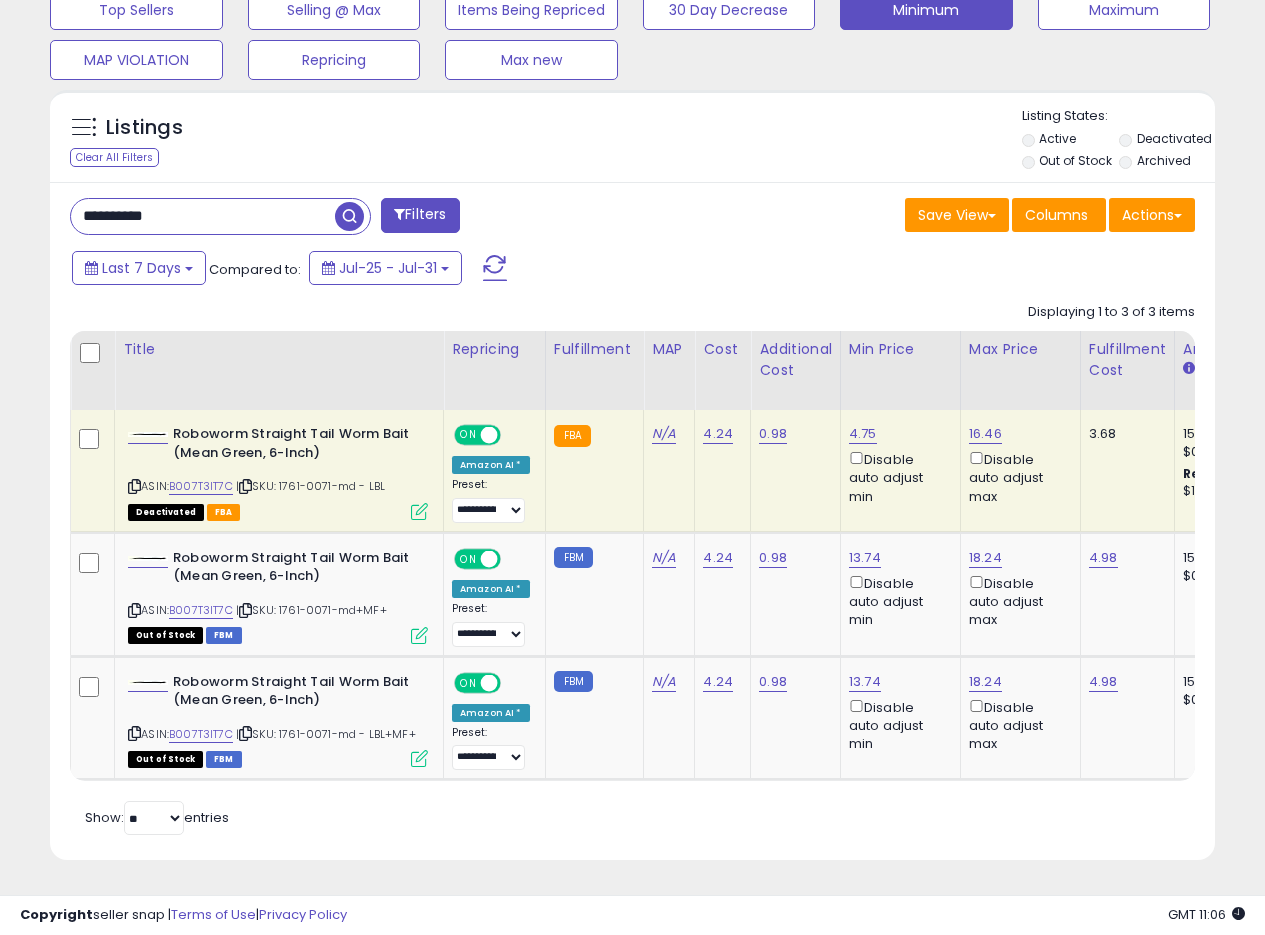 drag, startPoint x: 885, startPoint y: 413, endPoint x: 990, endPoint y: 7, distance: 419.35785 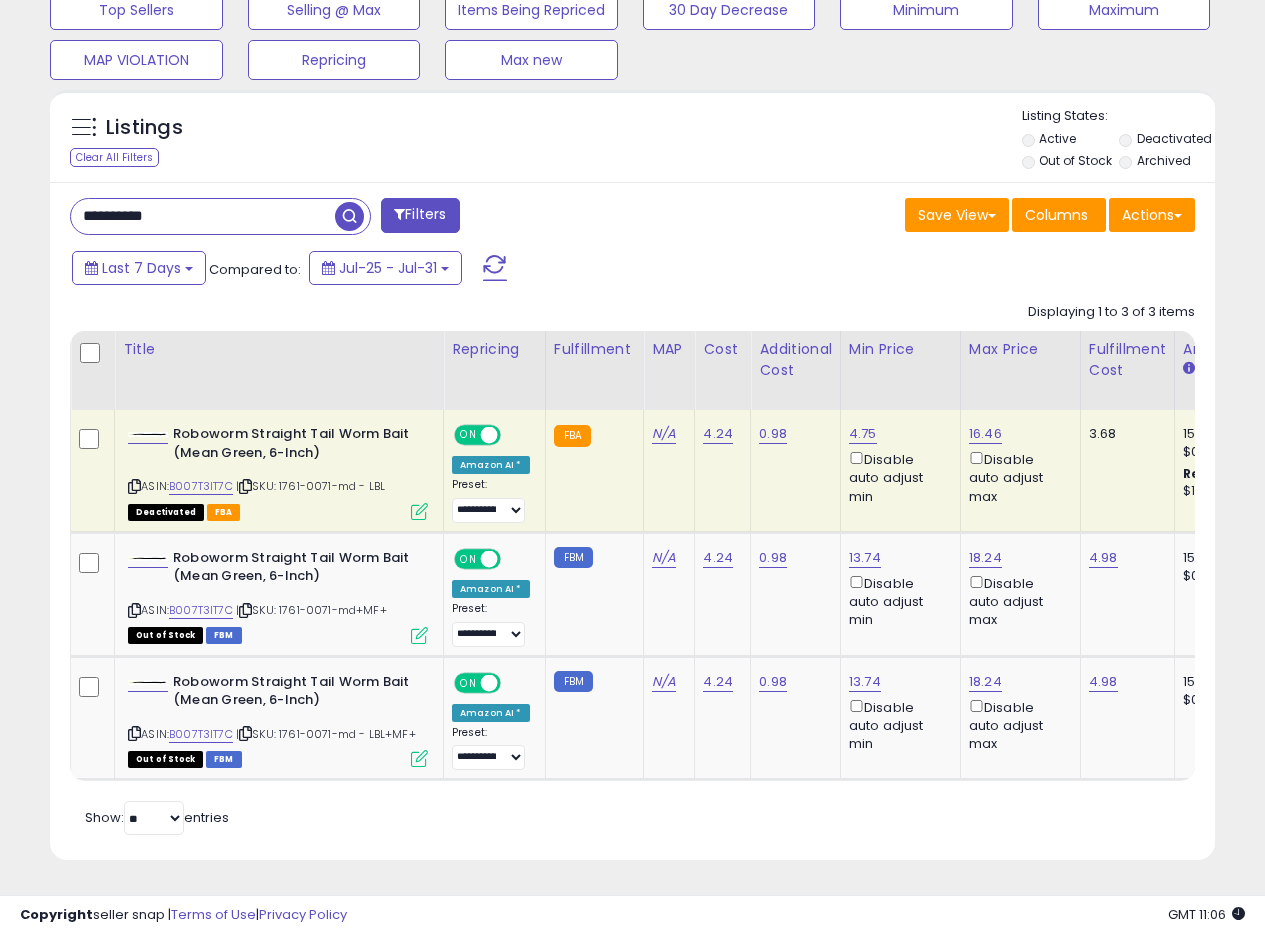 click on "ON" at bounding box center (468, 435) 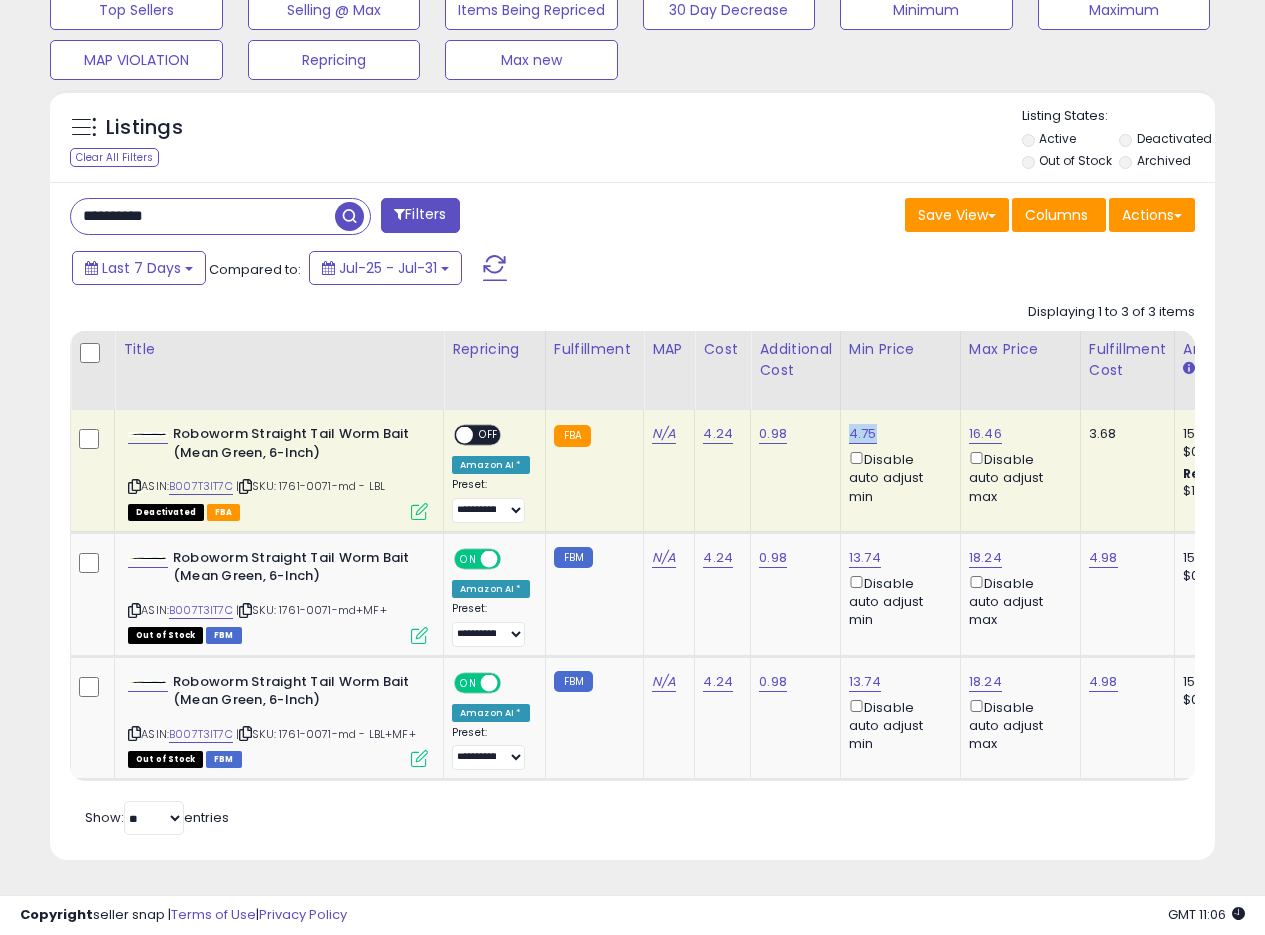 drag, startPoint x: 880, startPoint y: 421, endPoint x: 846, endPoint y: 424, distance: 34.132095 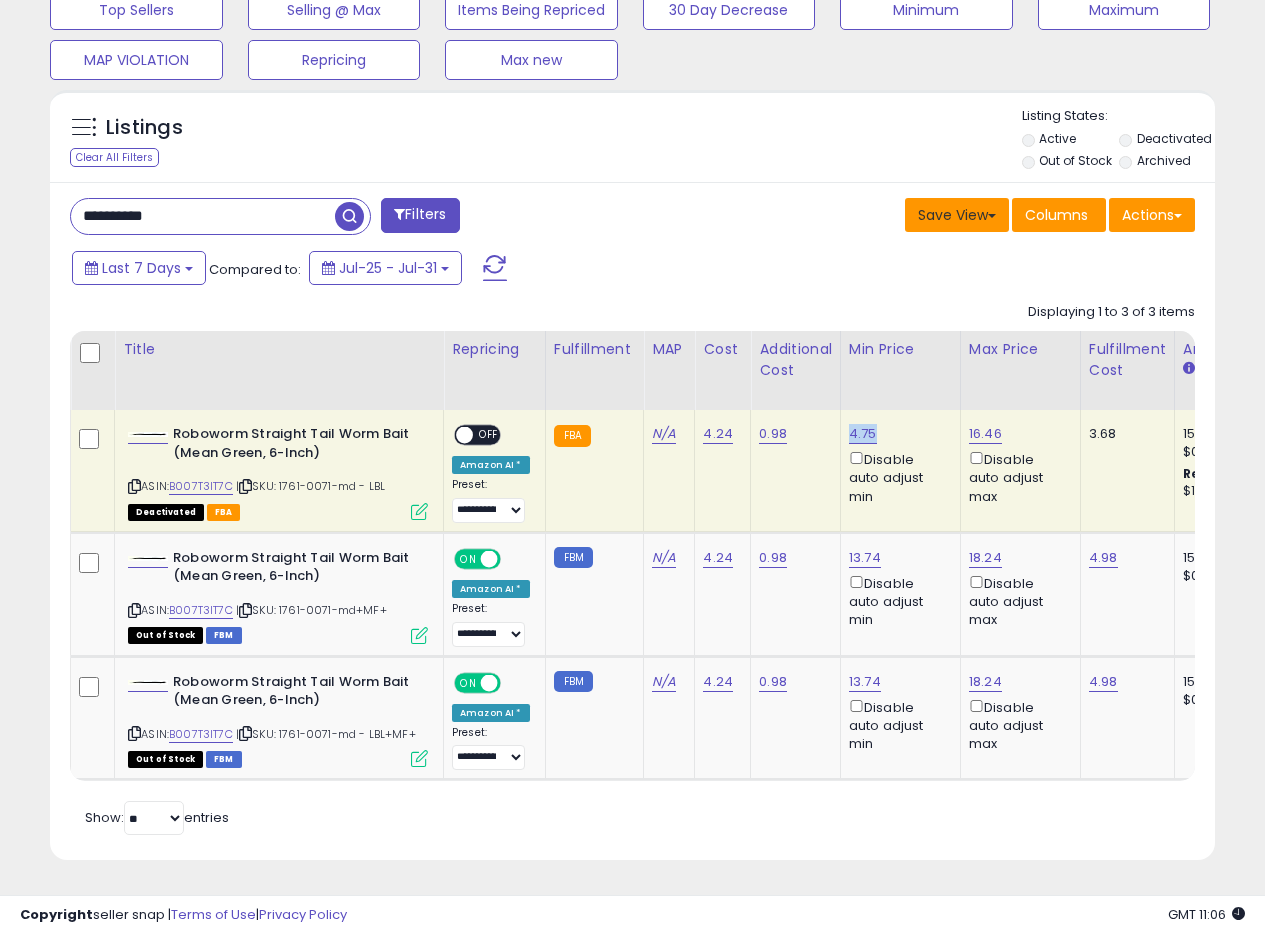 copy on "4.75" 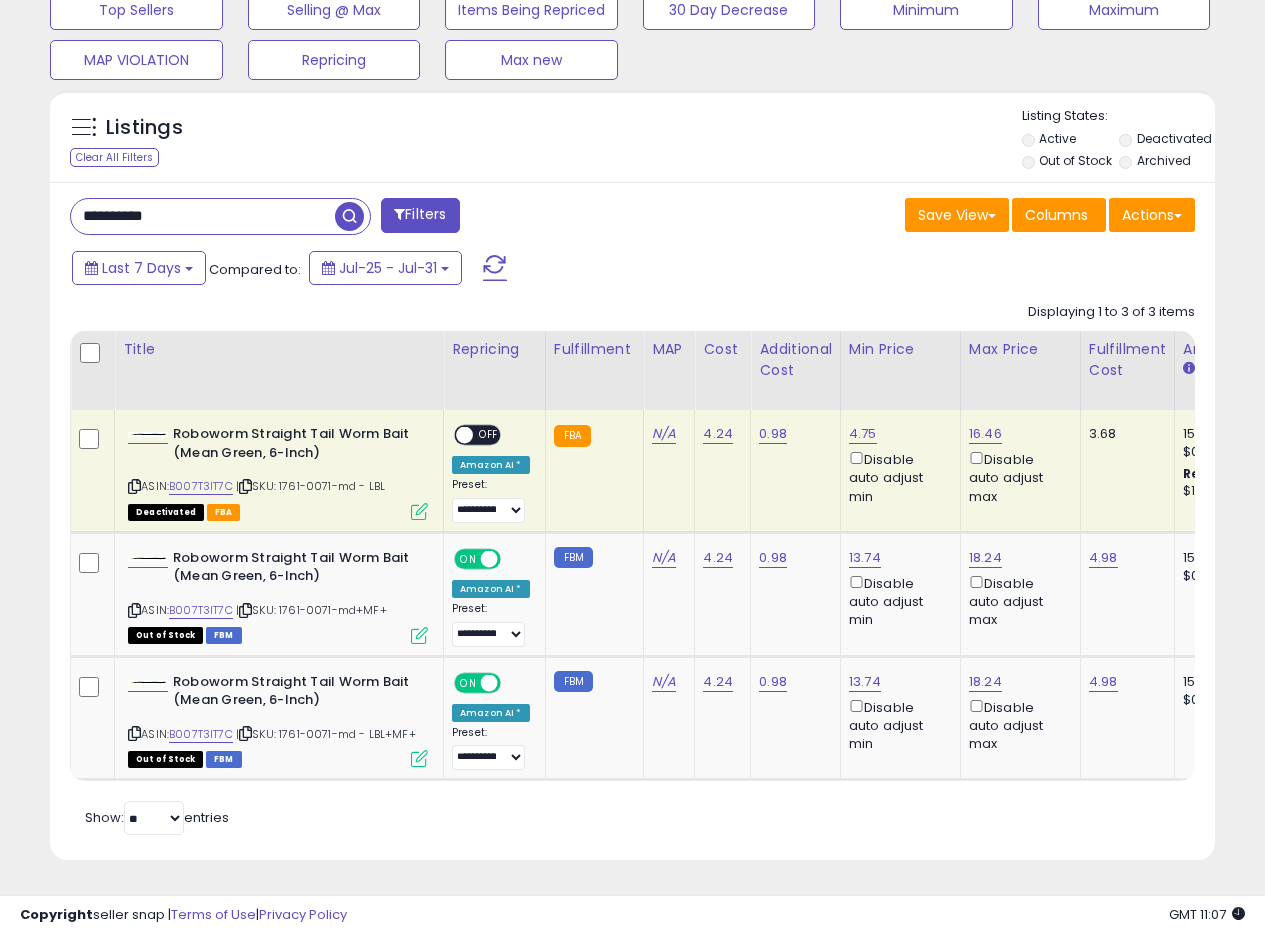 drag, startPoint x: 202, startPoint y: 208, endPoint x: 0, endPoint y: 198, distance: 202.24738 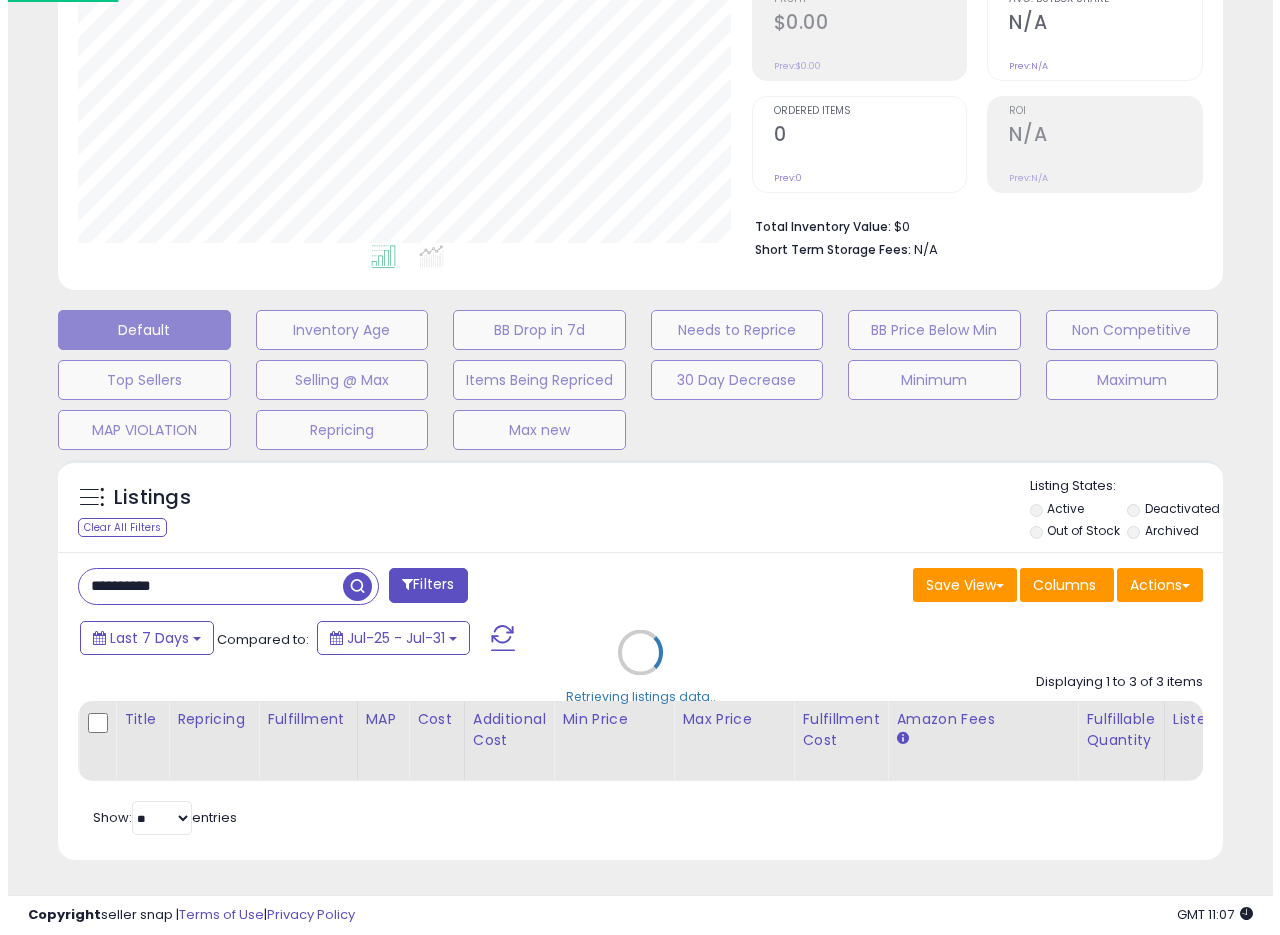 scroll, scrollTop: 335, scrollLeft: 0, axis: vertical 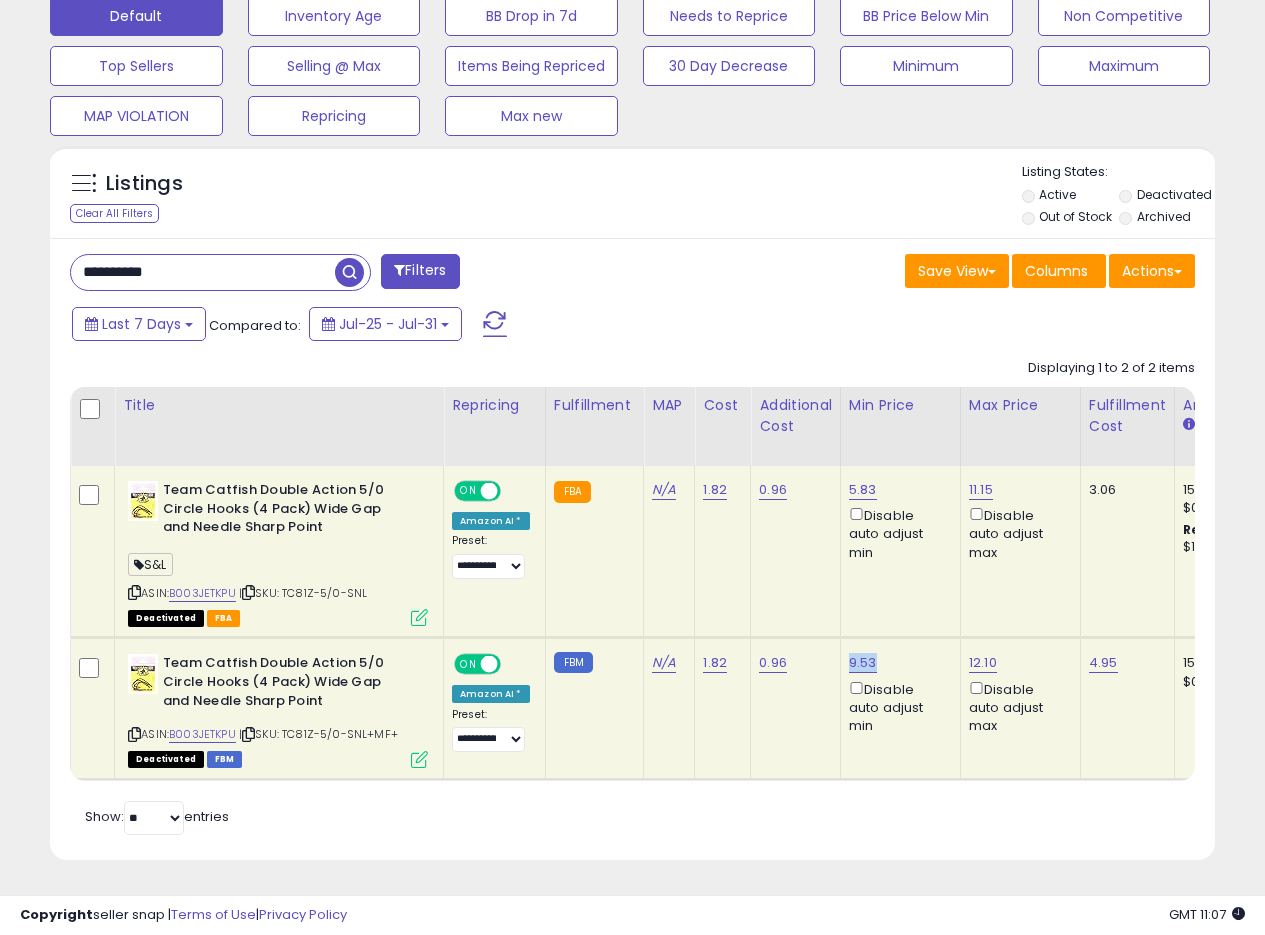 drag, startPoint x: 877, startPoint y: 653, endPoint x: 848, endPoint y: 656, distance: 29.15476 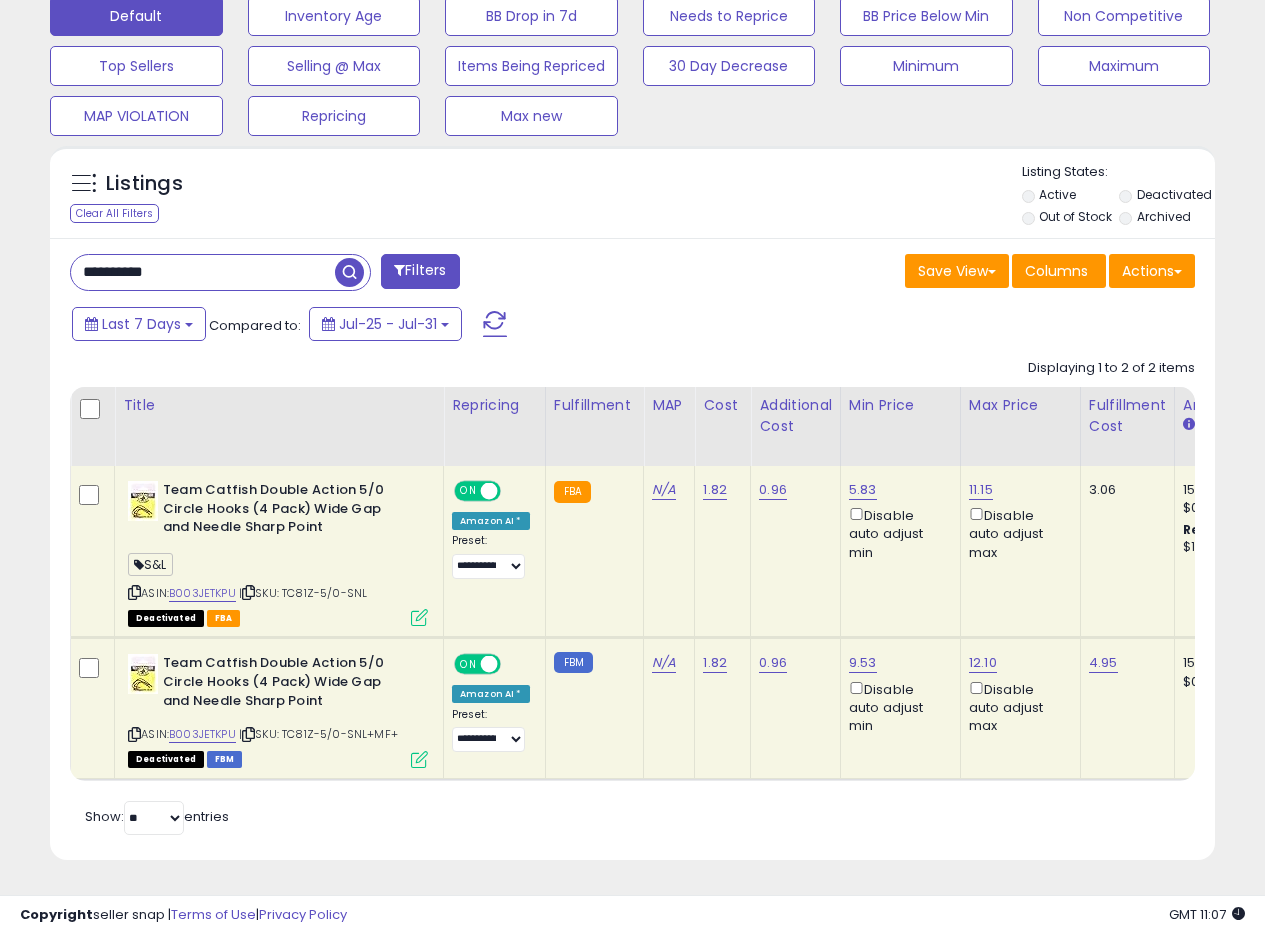 drag, startPoint x: 205, startPoint y: 265, endPoint x: 10, endPoint y: 221, distance: 199.90248 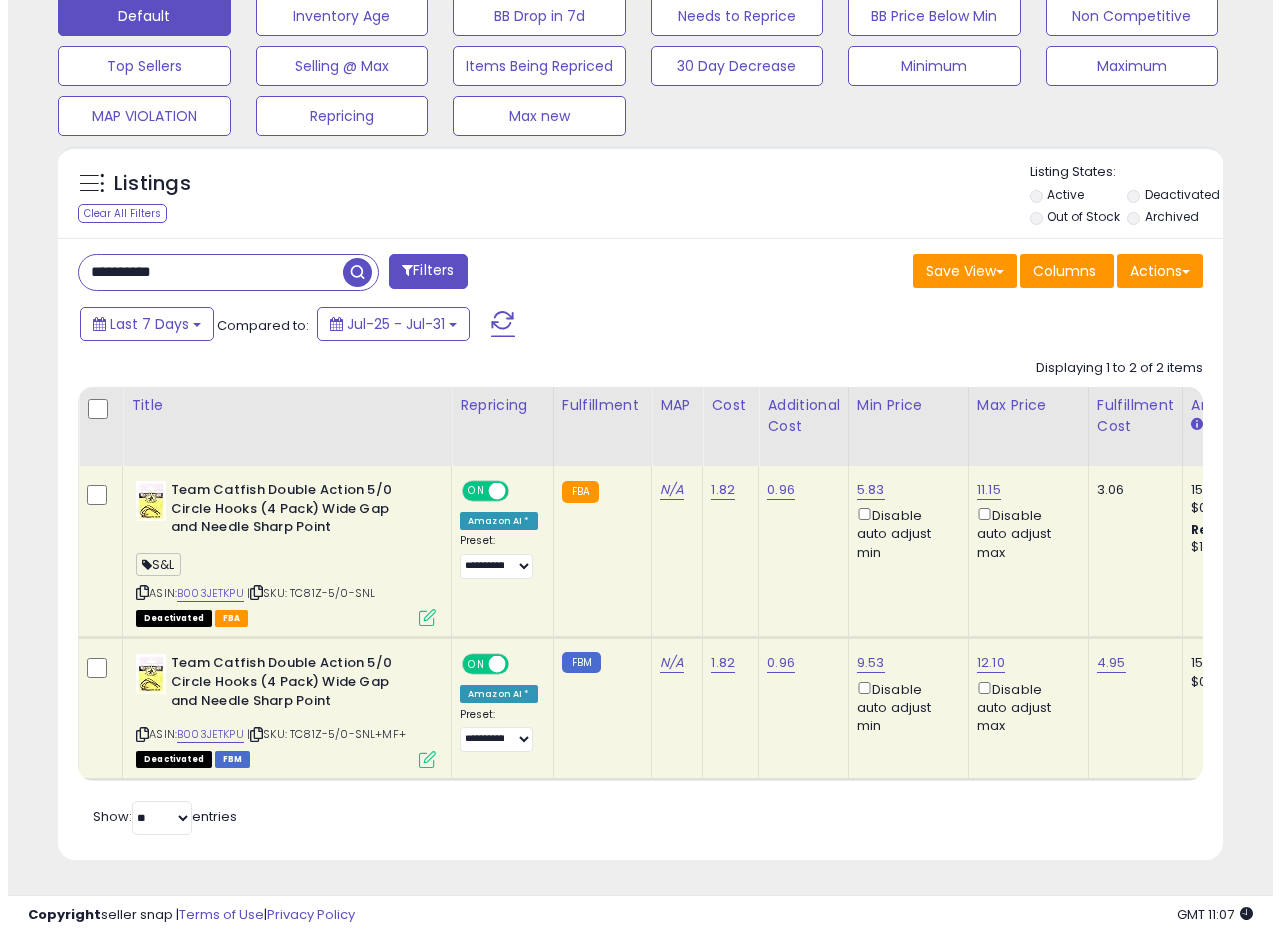 scroll, scrollTop: 335, scrollLeft: 0, axis: vertical 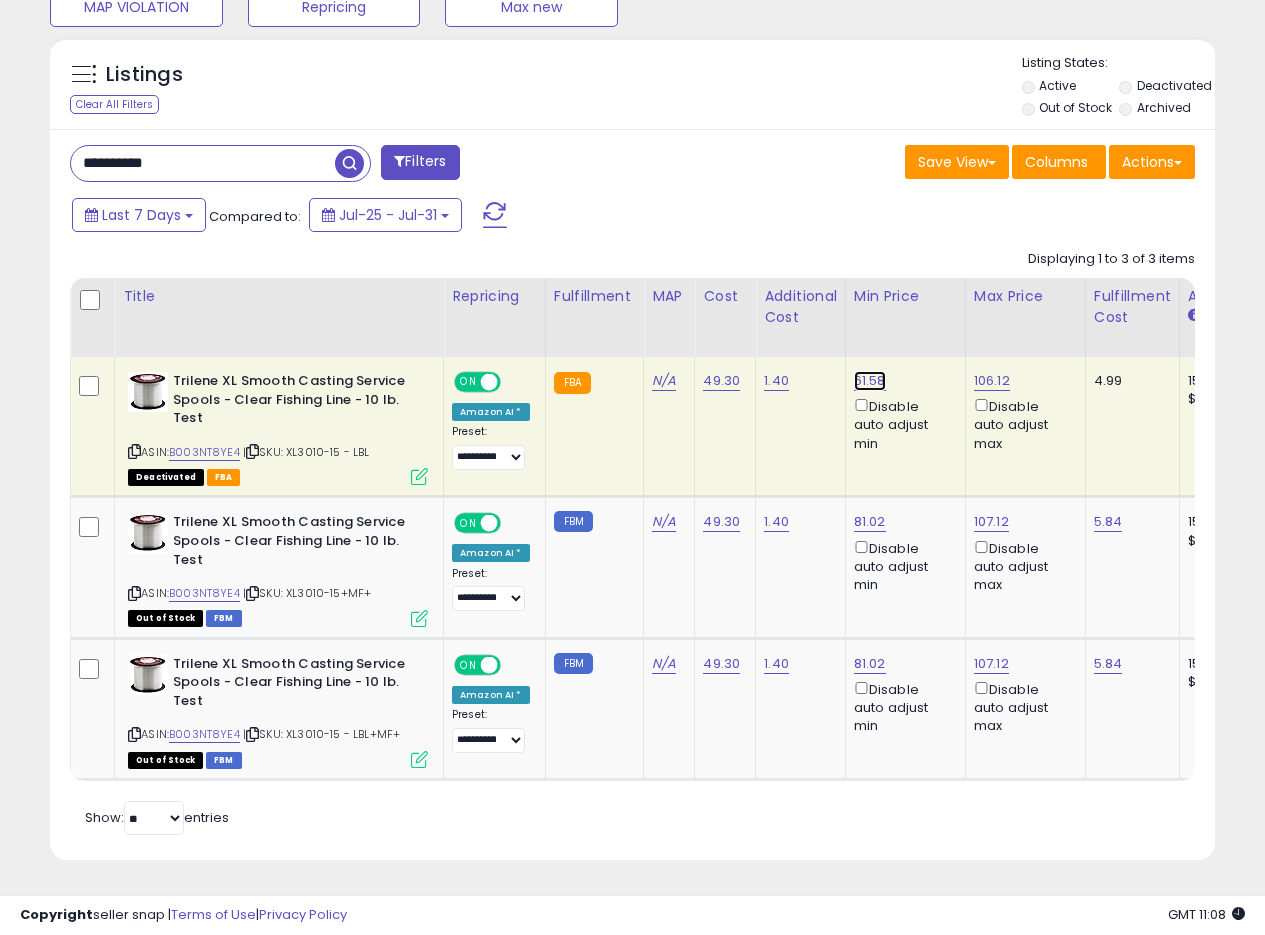 click on "61.58" at bounding box center (870, 381) 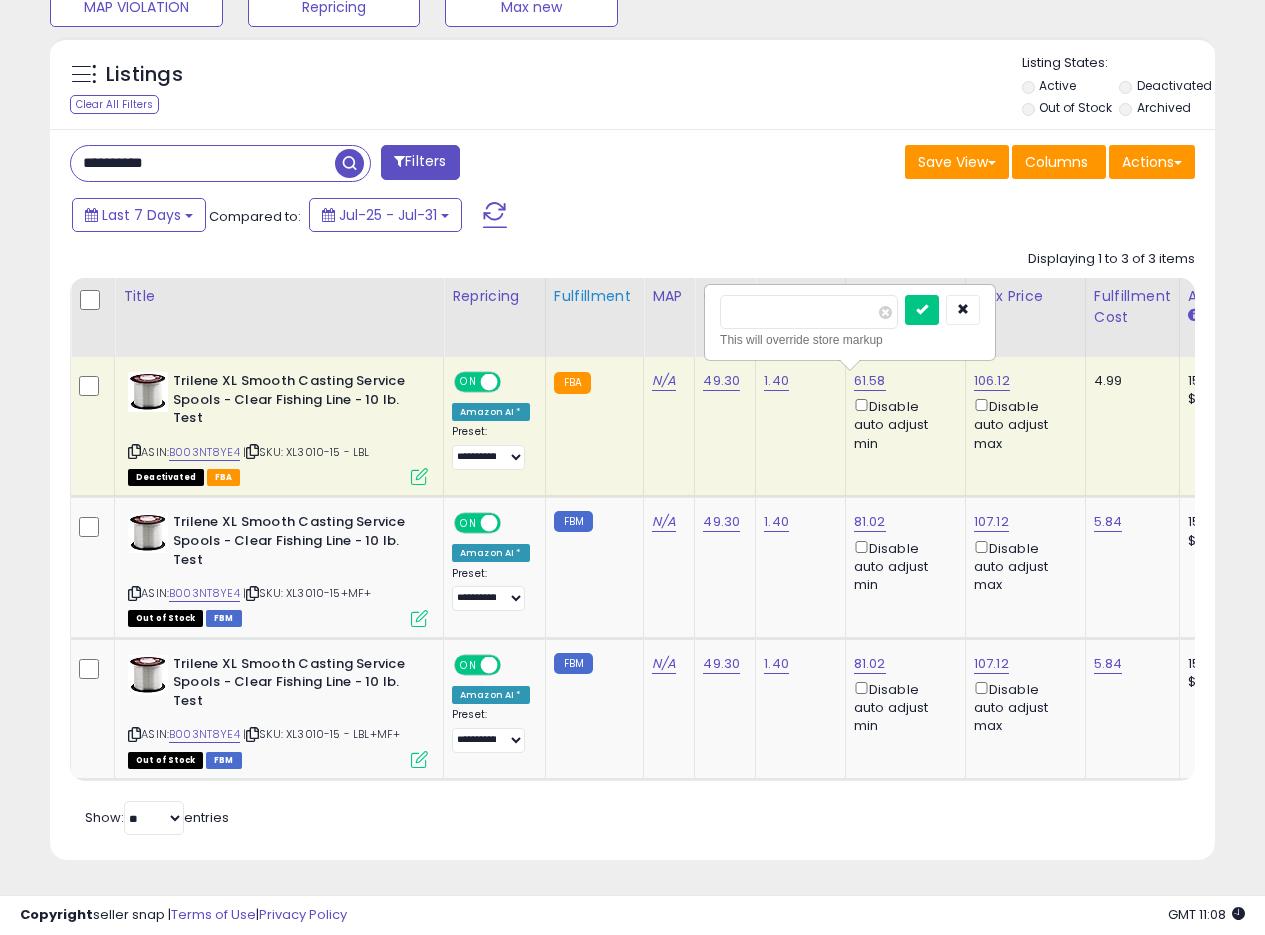 drag, startPoint x: 778, startPoint y: 295, endPoint x: 636, endPoint y: 289, distance: 142.12671 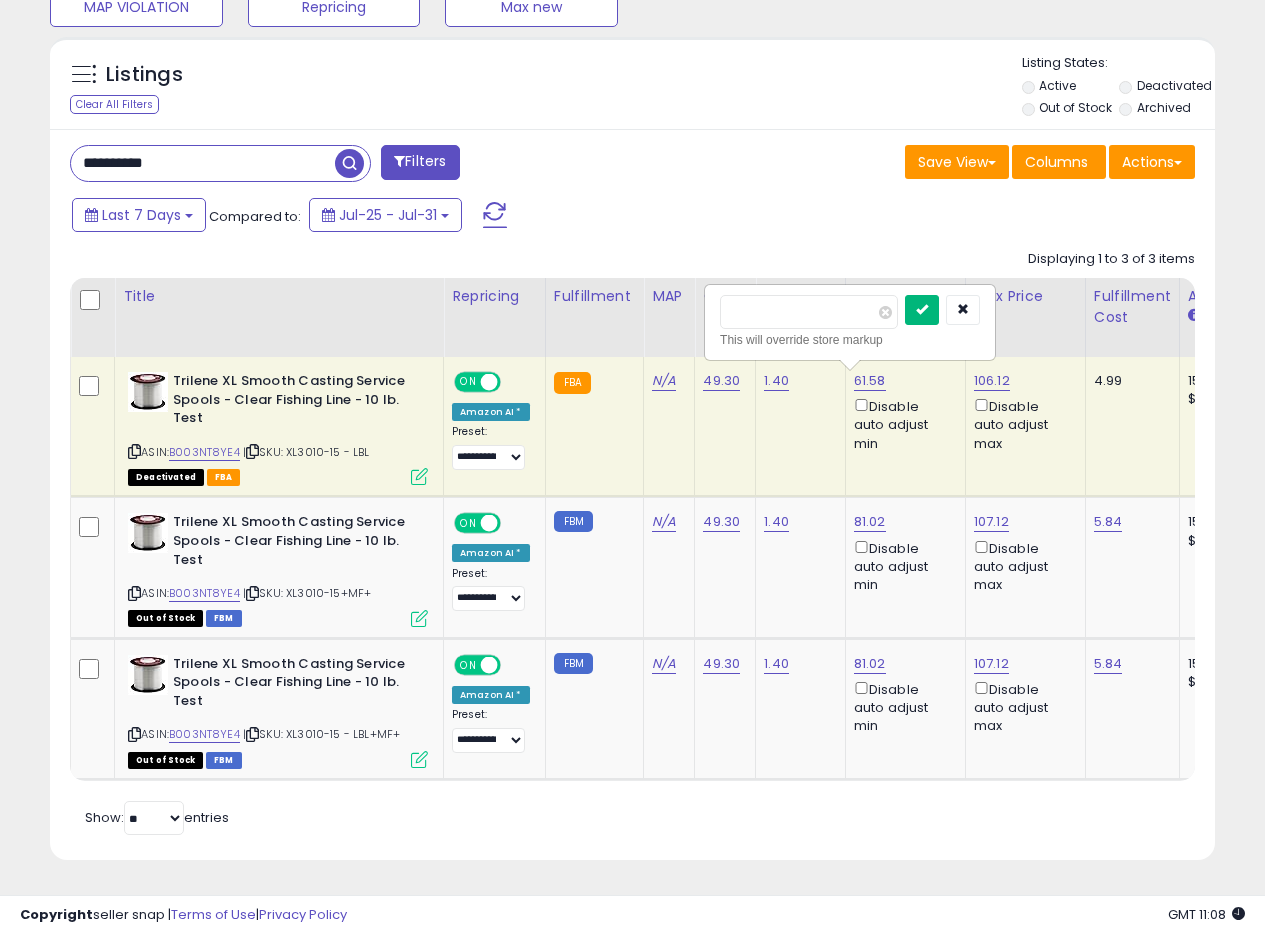 type on "*****" 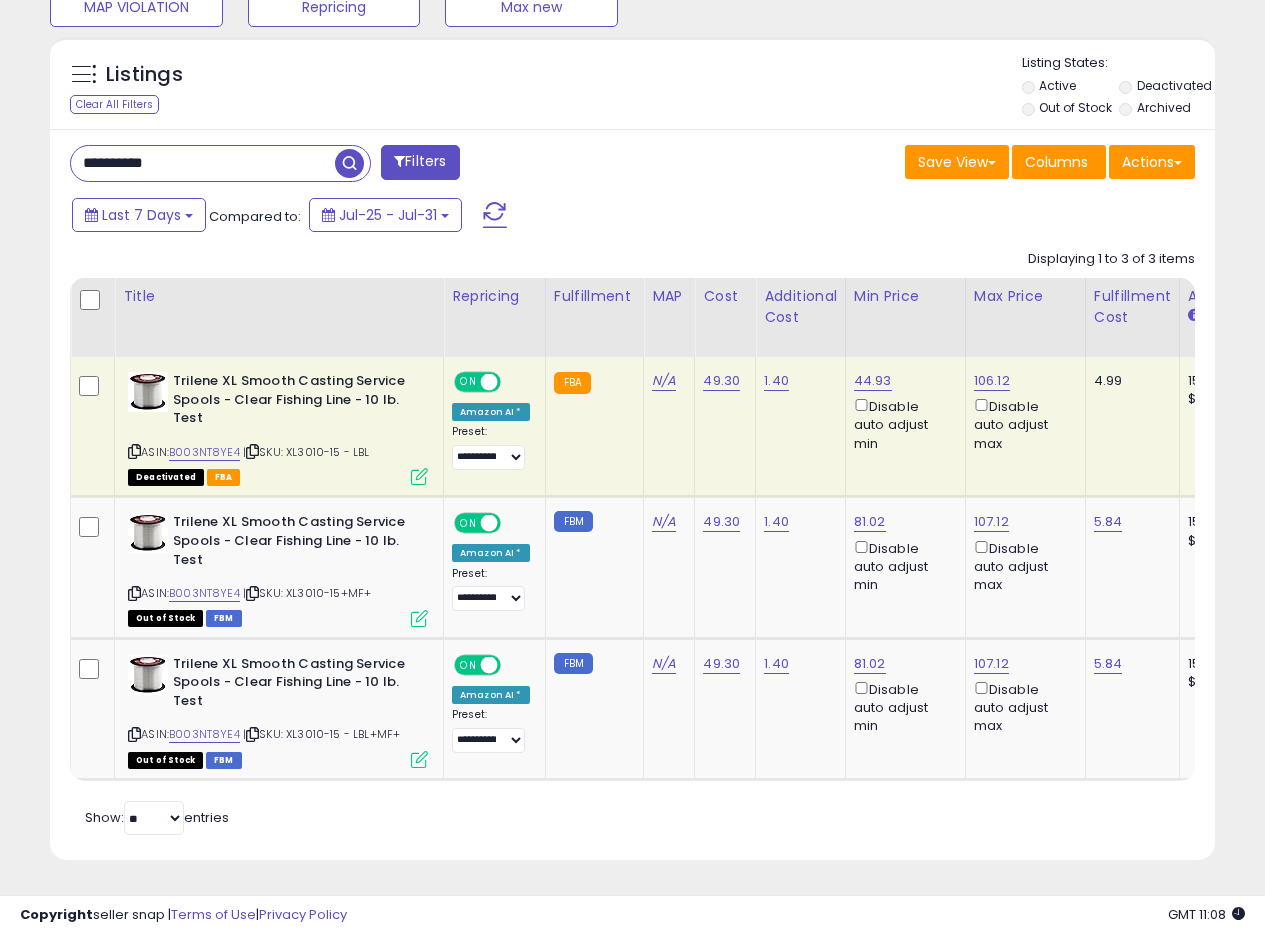 click on "ON" at bounding box center (468, 382) 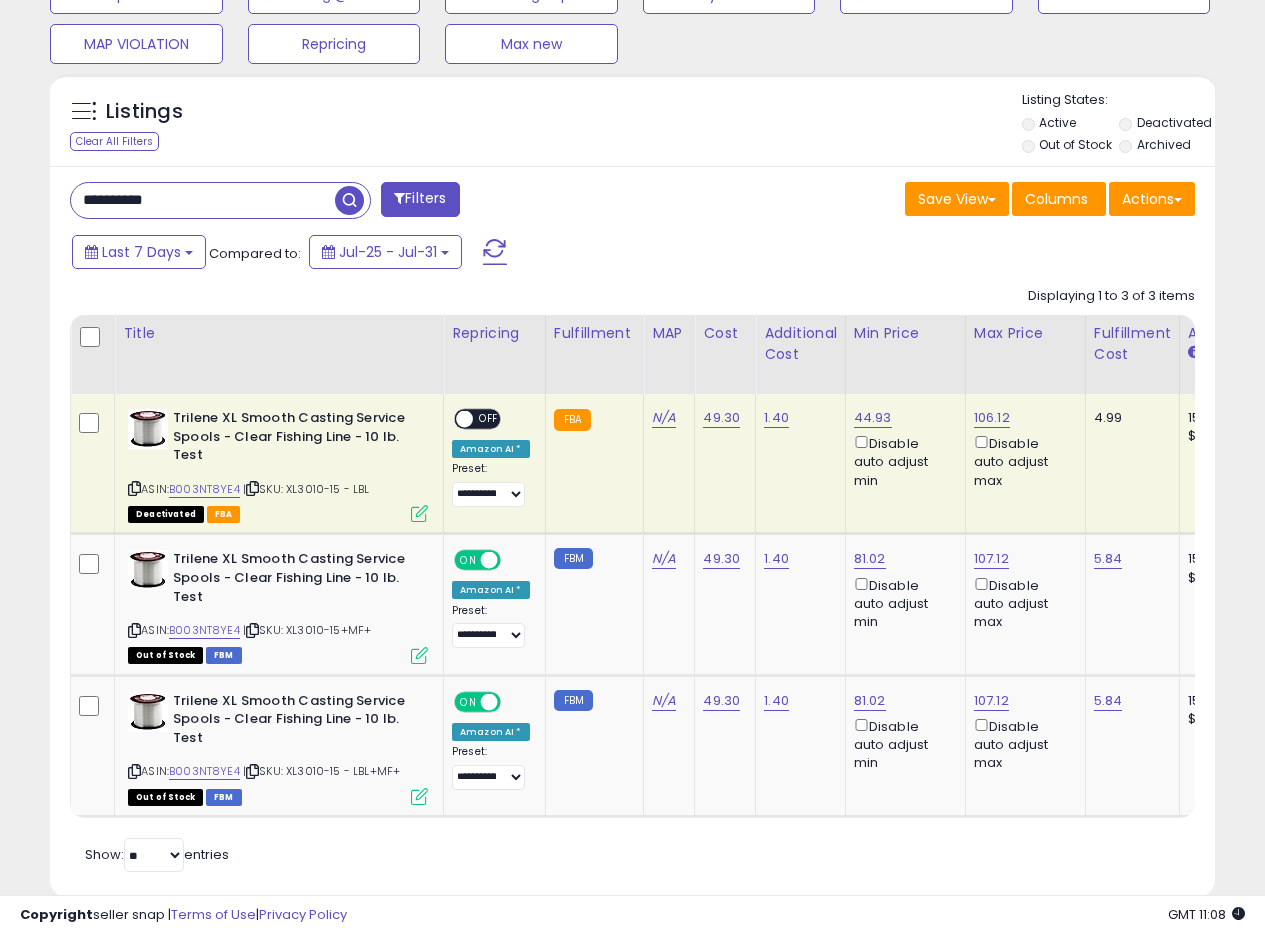 scroll, scrollTop: 658, scrollLeft: 0, axis: vertical 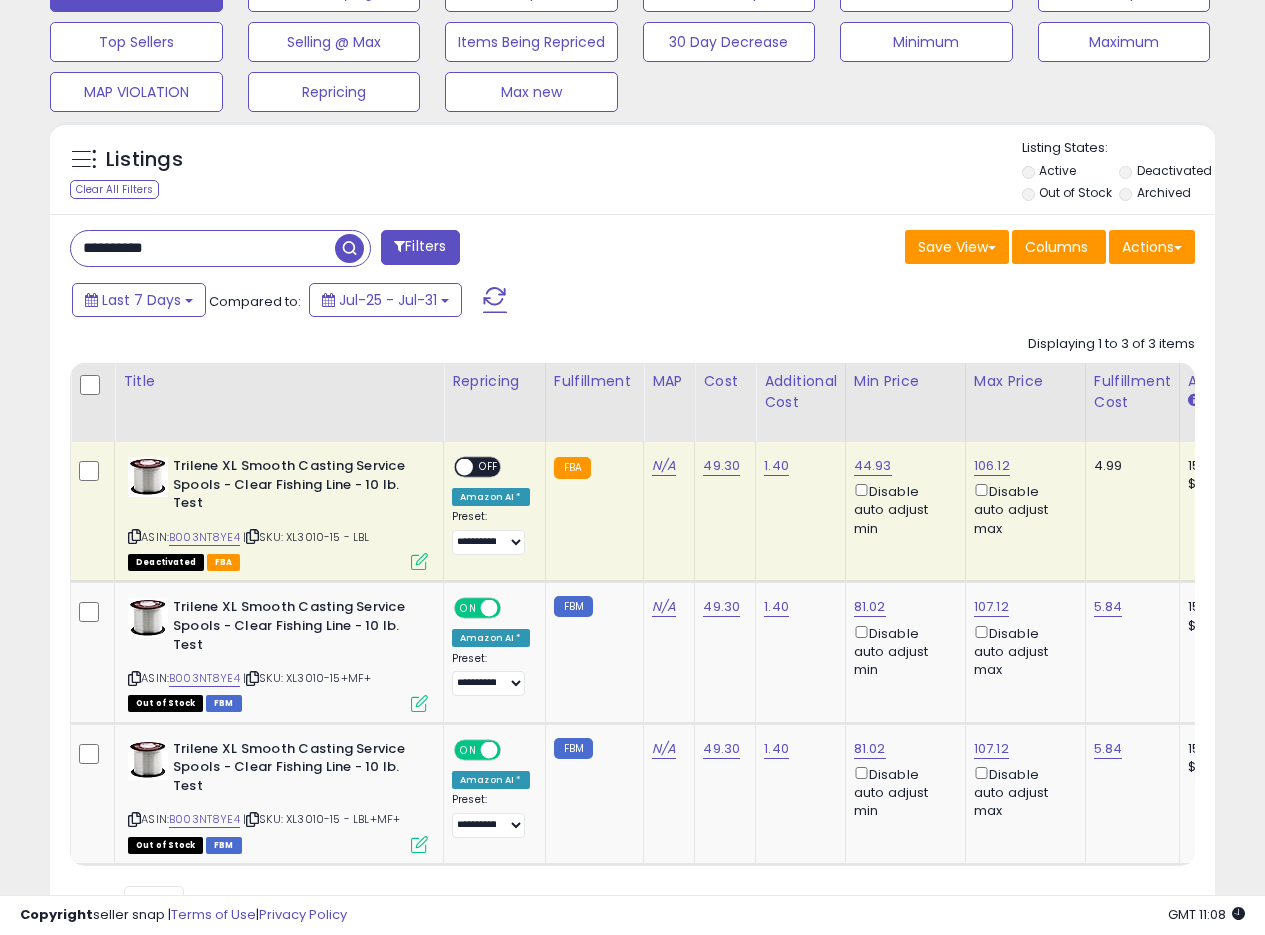 drag, startPoint x: 168, startPoint y: 256, endPoint x: 1, endPoint y: 245, distance: 167.36188 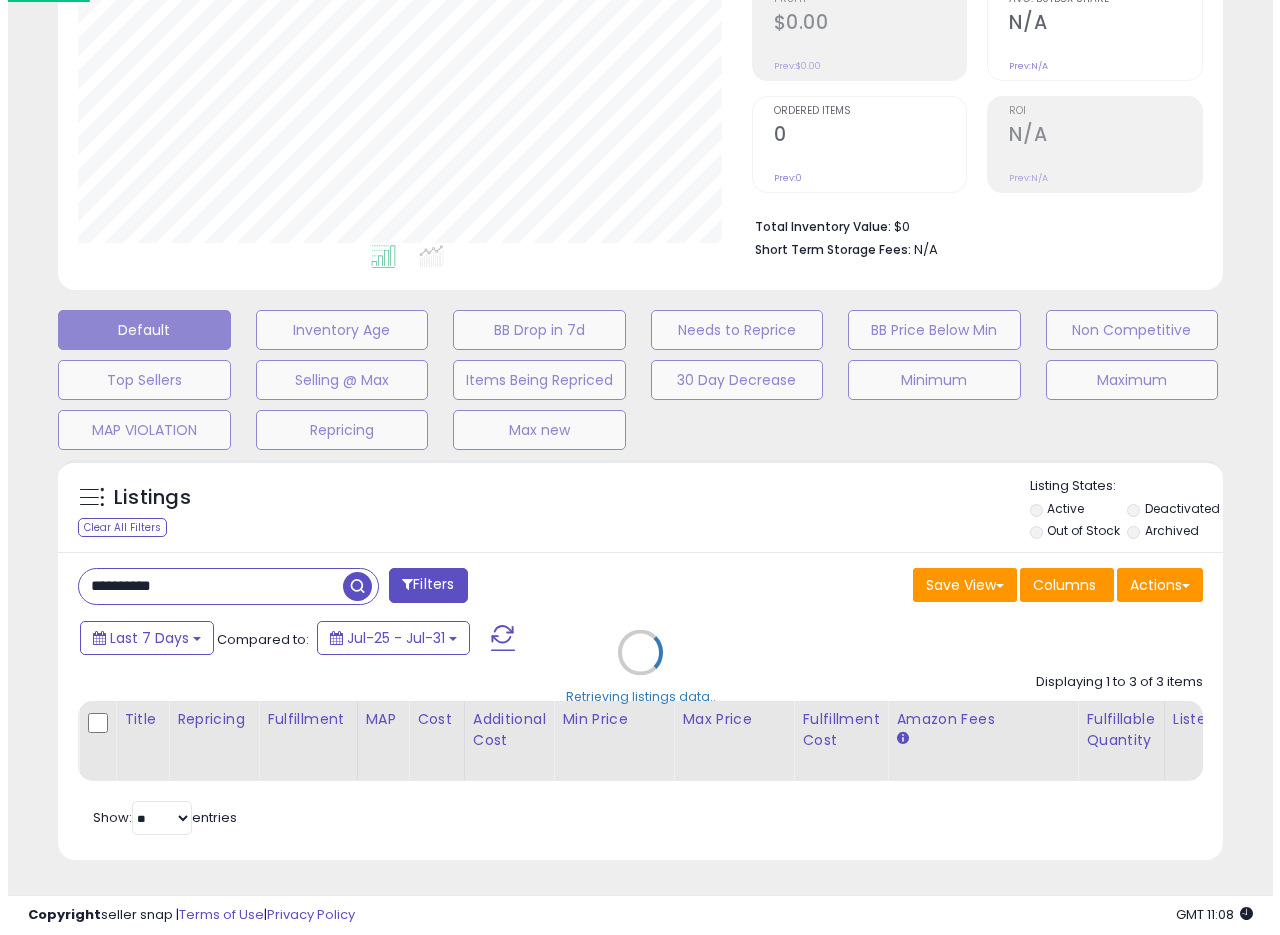 scroll, scrollTop: 335, scrollLeft: 0, axis: vertical 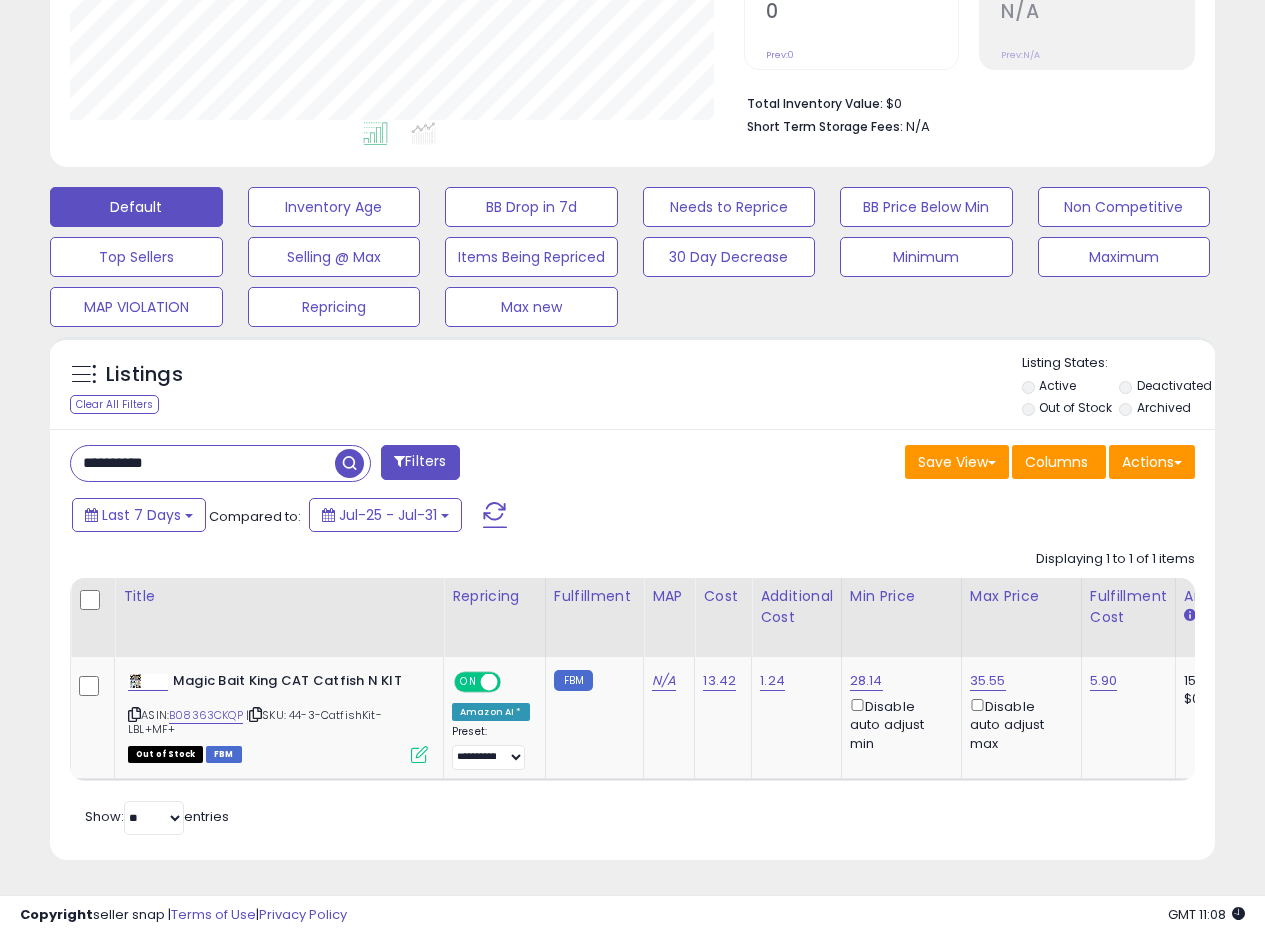 drag, startPoint x: 883, startPoint y: 660, endPoint x: 913, endPoint y: 75, distance: 585.76874 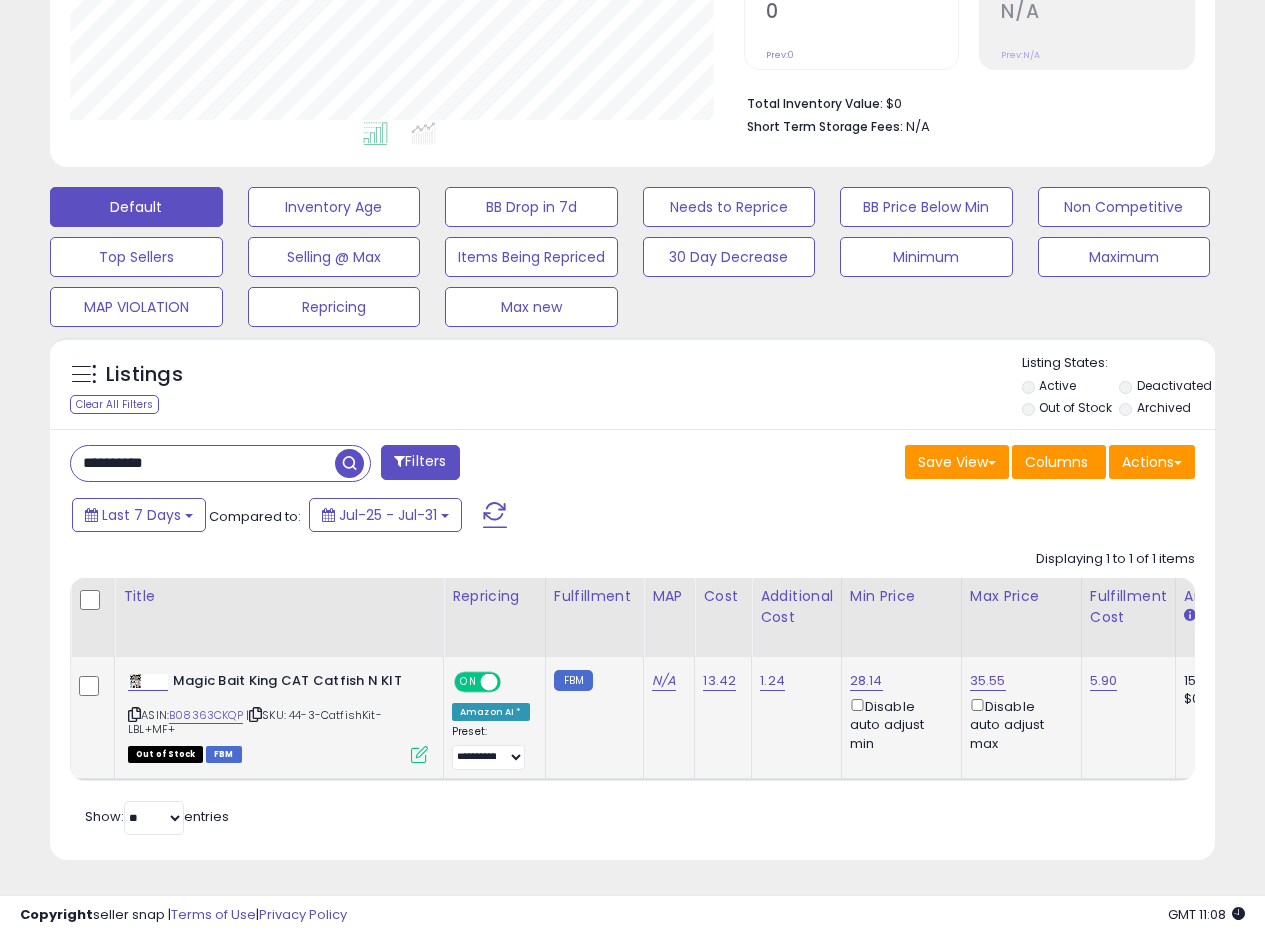 click at bounding box center [419, 754] 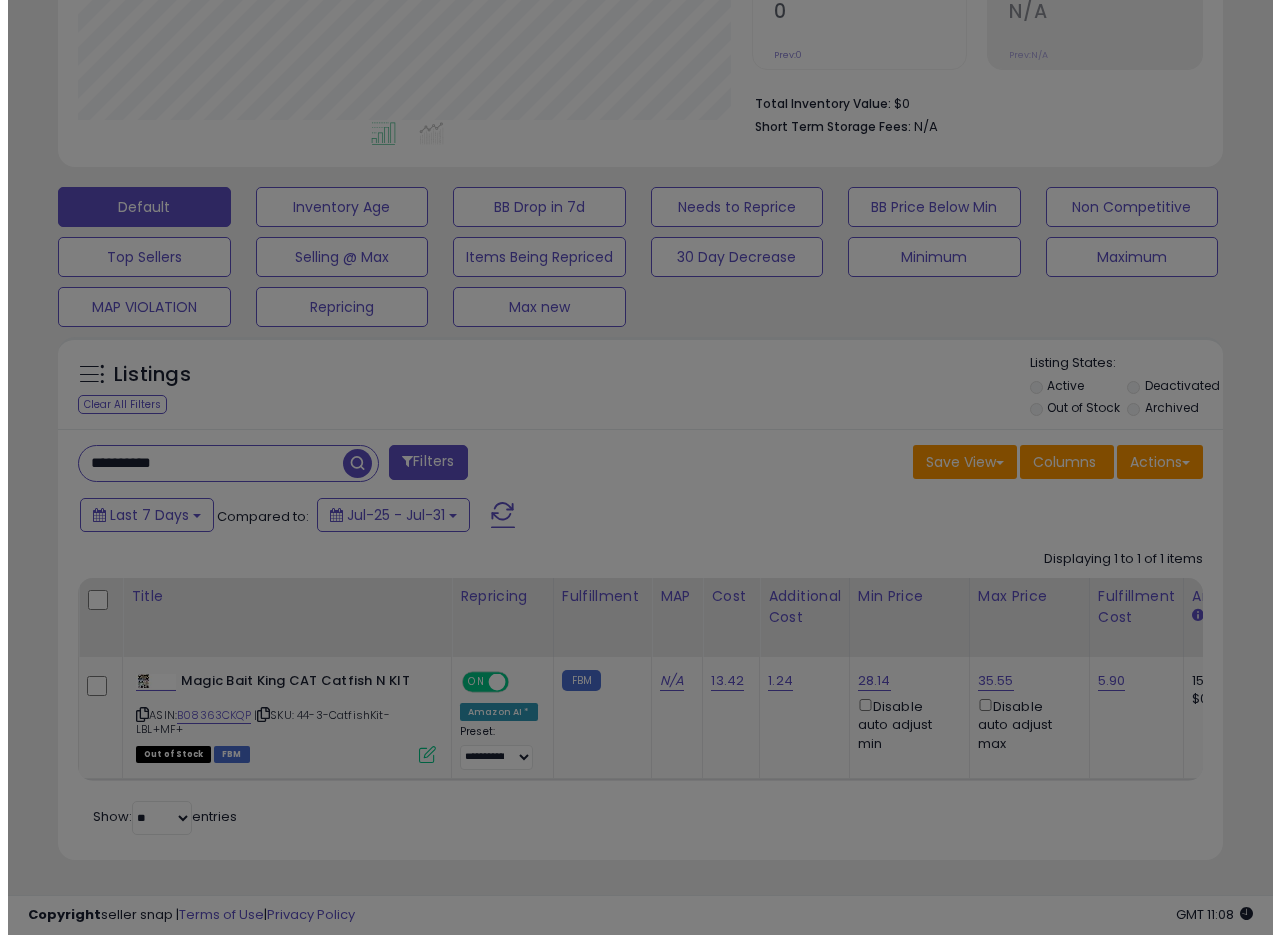 scroll, scrollTop: 999590, scrollLeft: 999317, axis: both 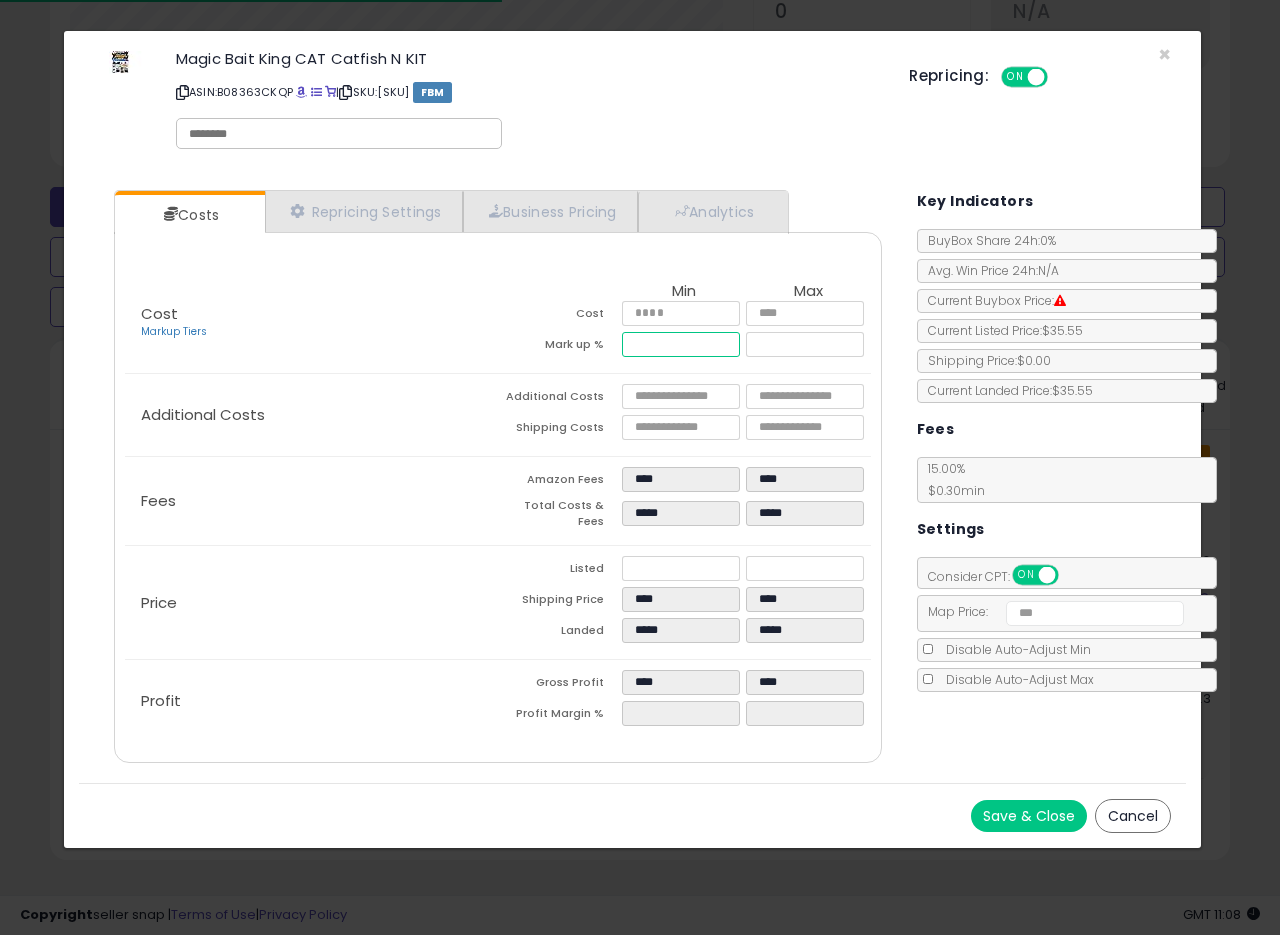 drag, startPoint x: 682, startPoint y: 346, endPoint x: 611, endPoint y: 340, distance: 71.25307 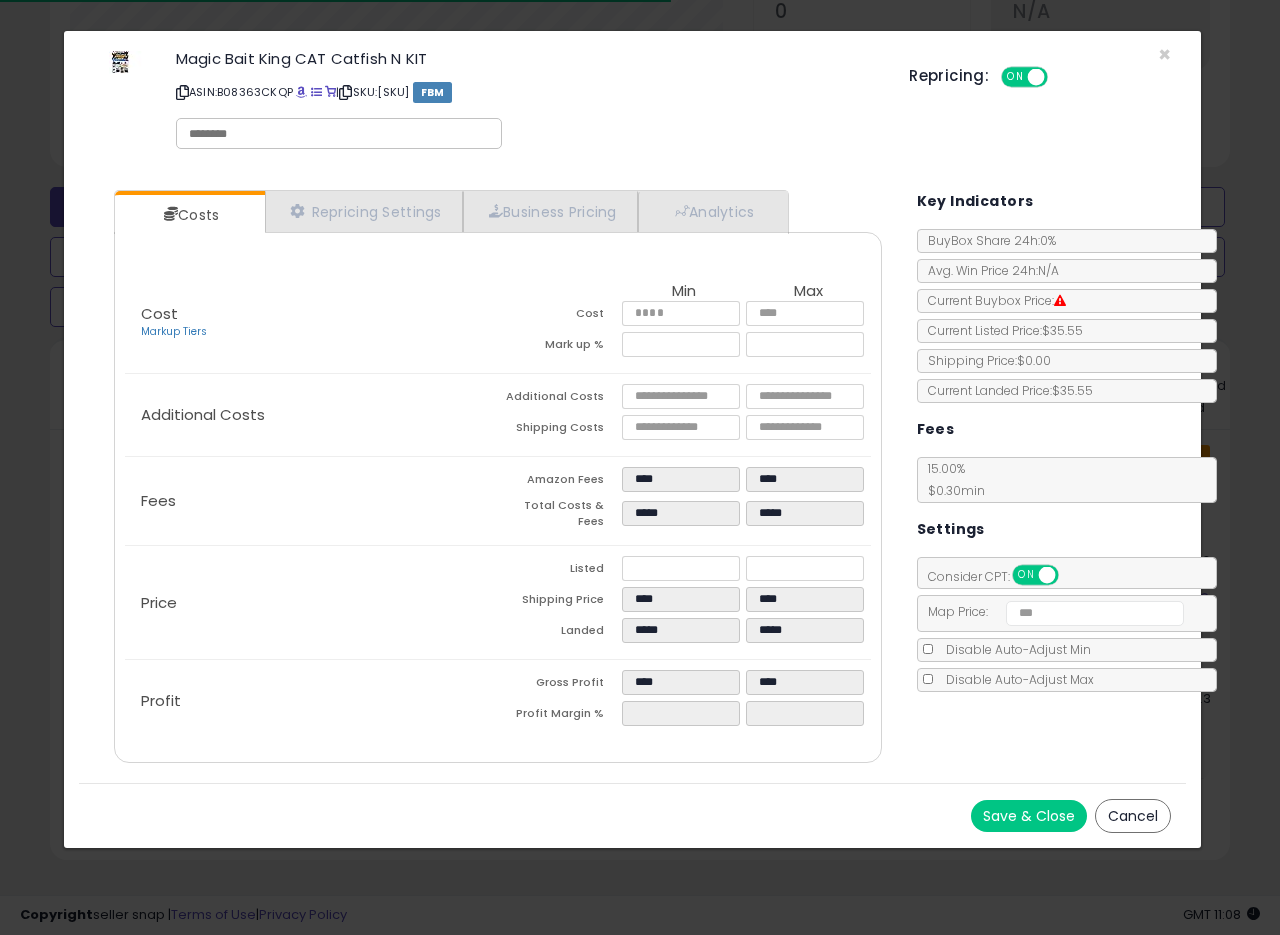 type on "*****" 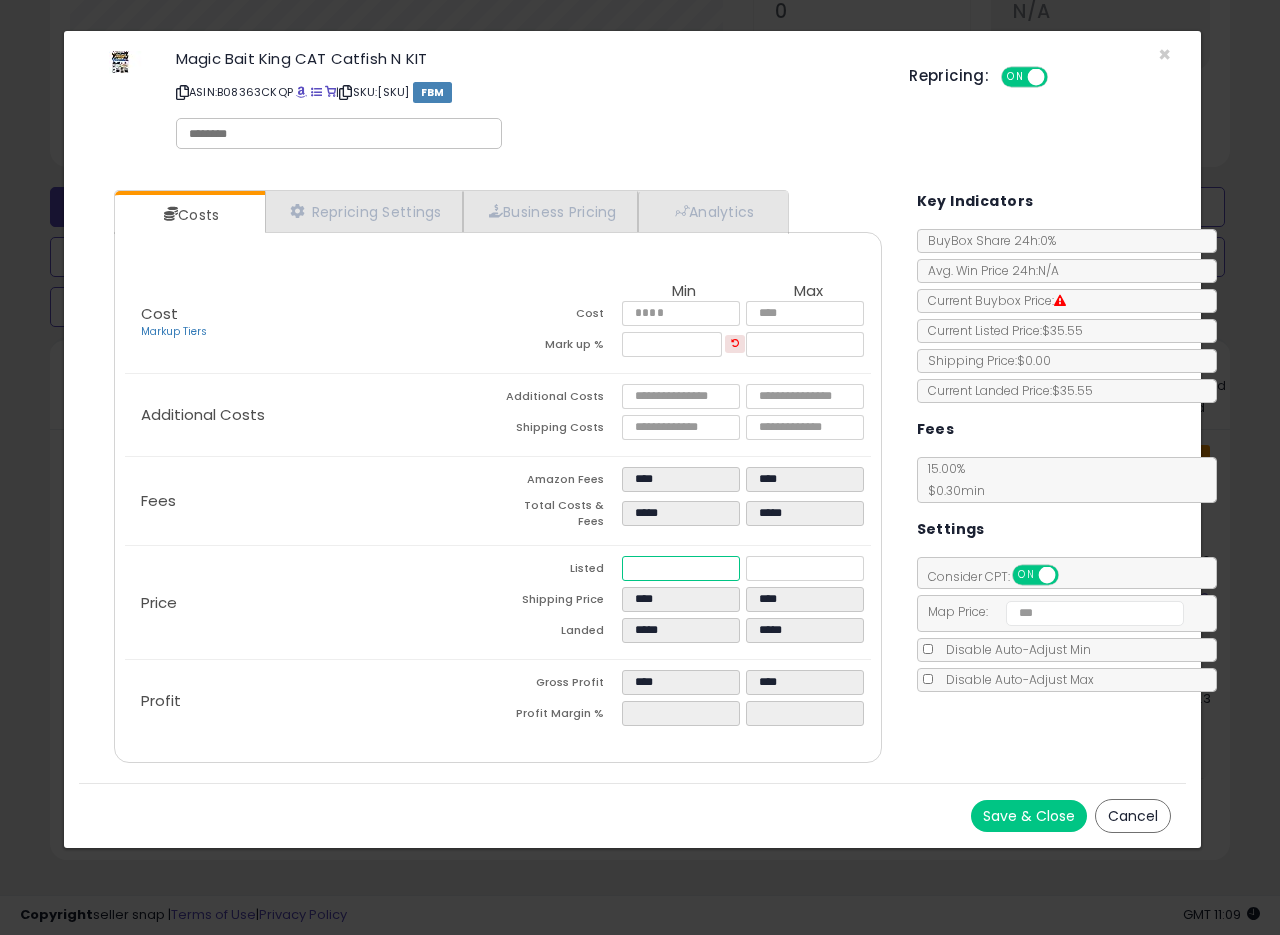 drag, startPoint x: 679, startPoint y: 562, endPoint x: 543, endPoint y: 553, distance: 136.29747 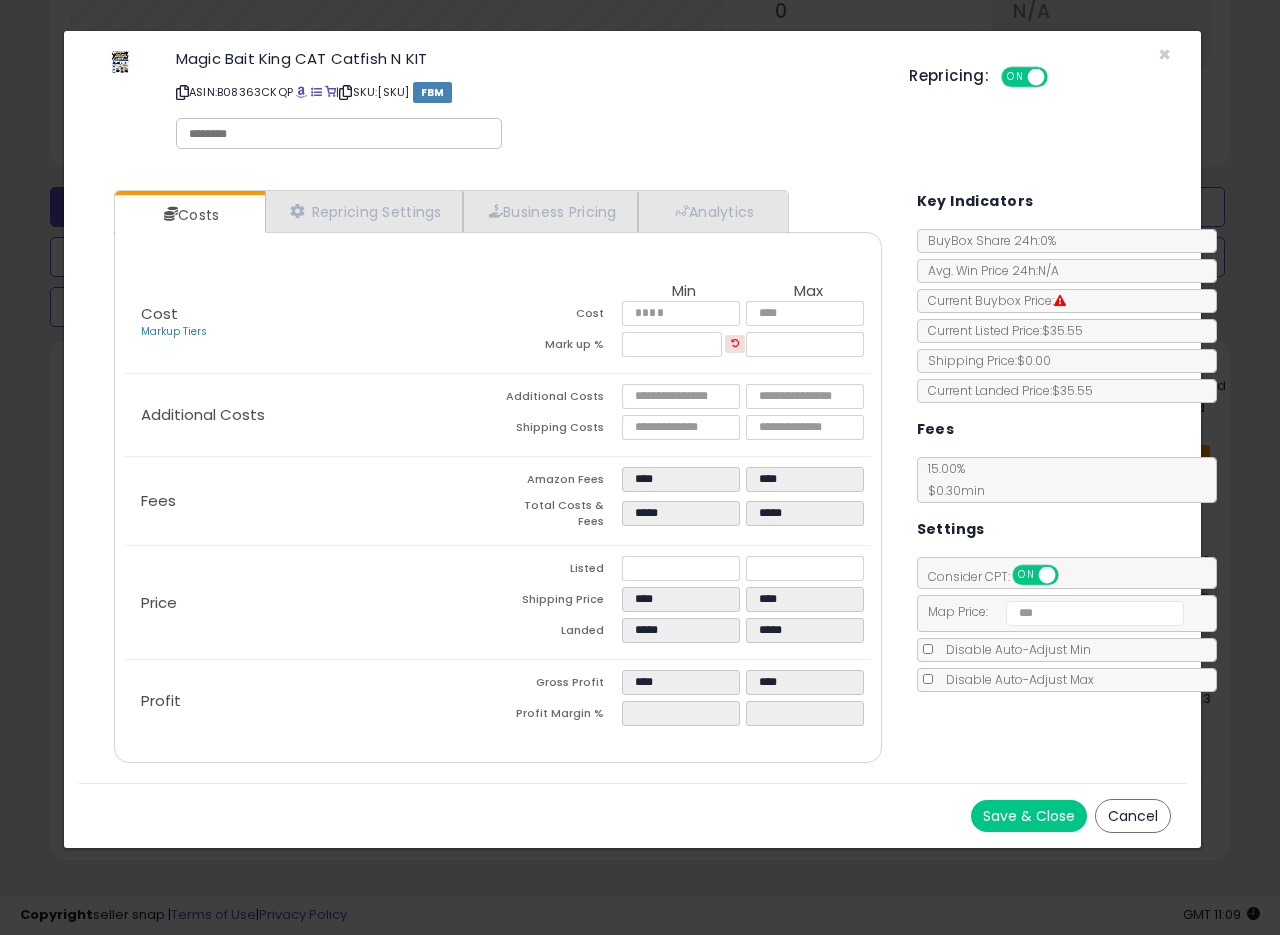 click on "Save & Close" at bounding box center [1029, 816] 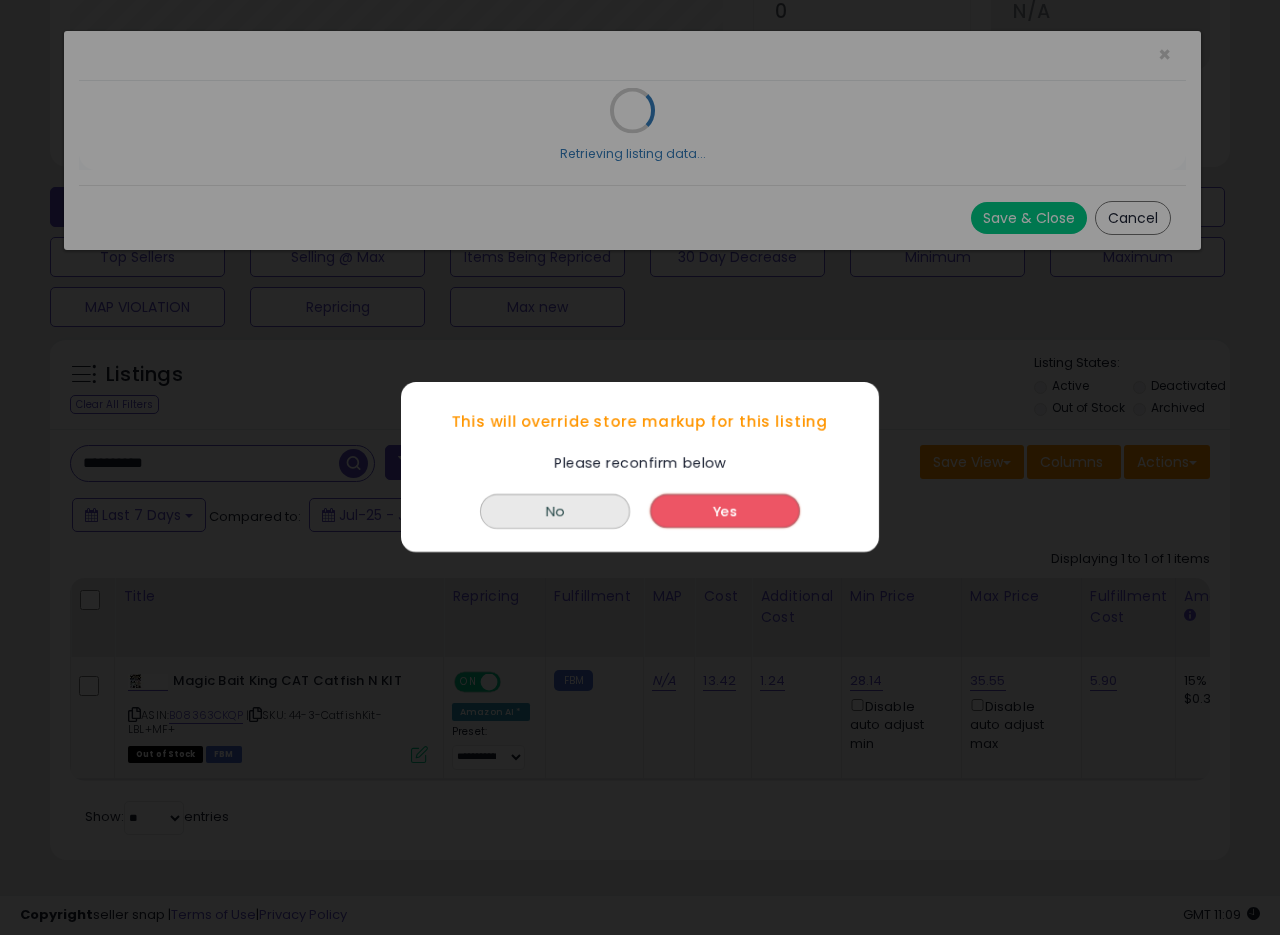 drag, startPoint x: 735, startPoint y: 511, endPoint x: 952, endPoint y: 24, distance: 533.1585 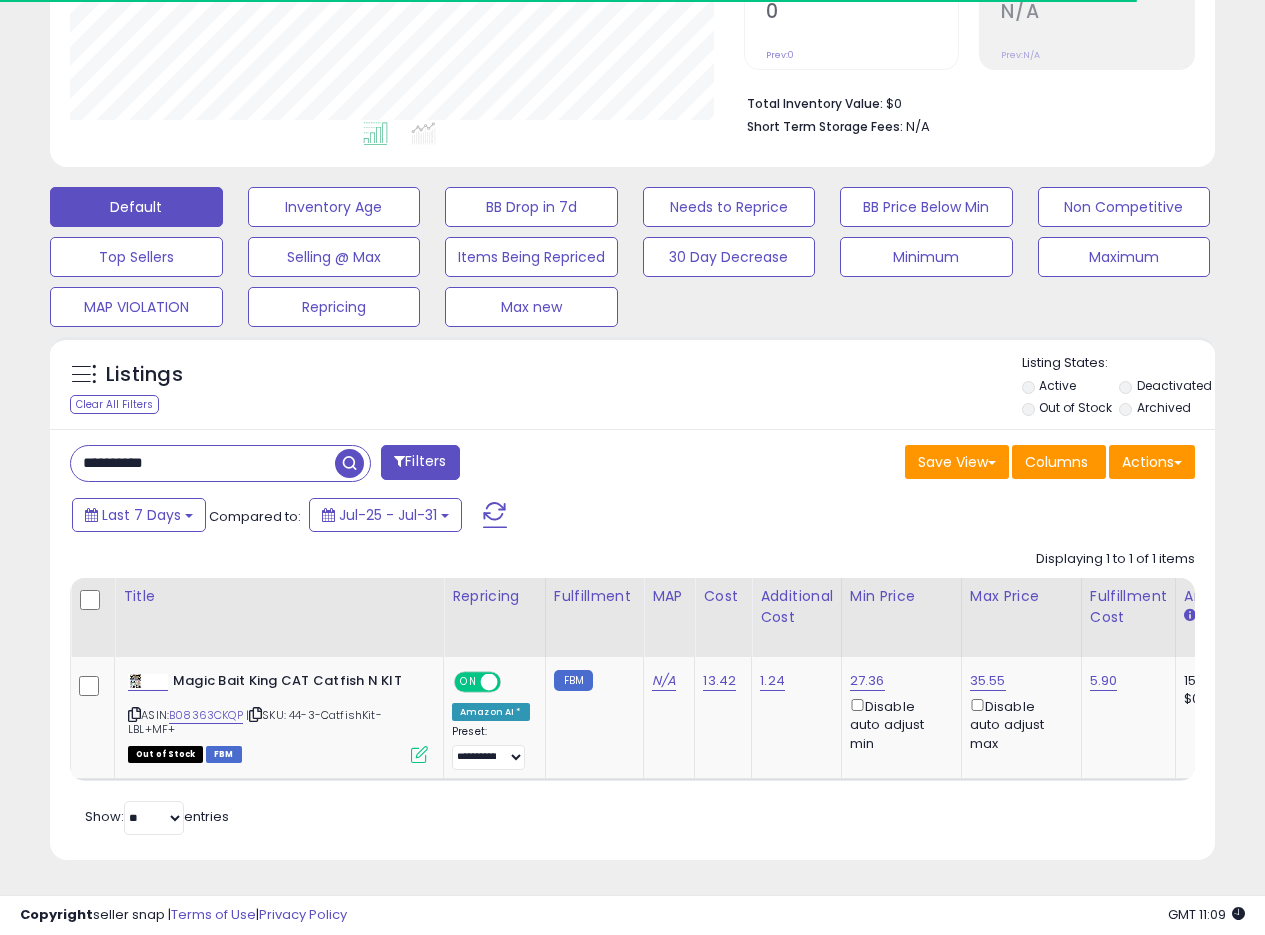 scroll, scrollTop: 410, scrollLeft: 674, axis: both 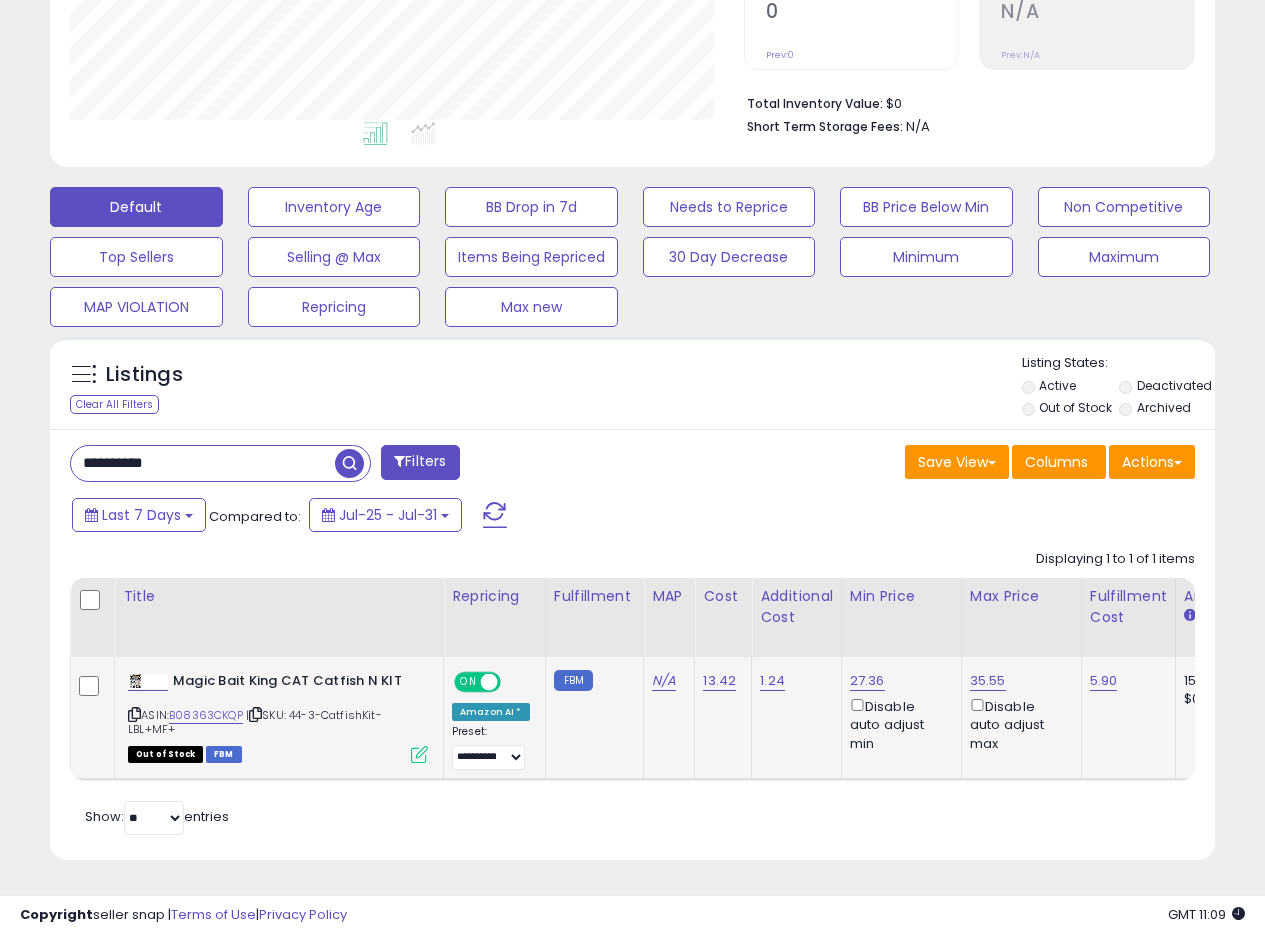 click on "27.36  Disable auto adjust min" at bounding box center (898, 712) 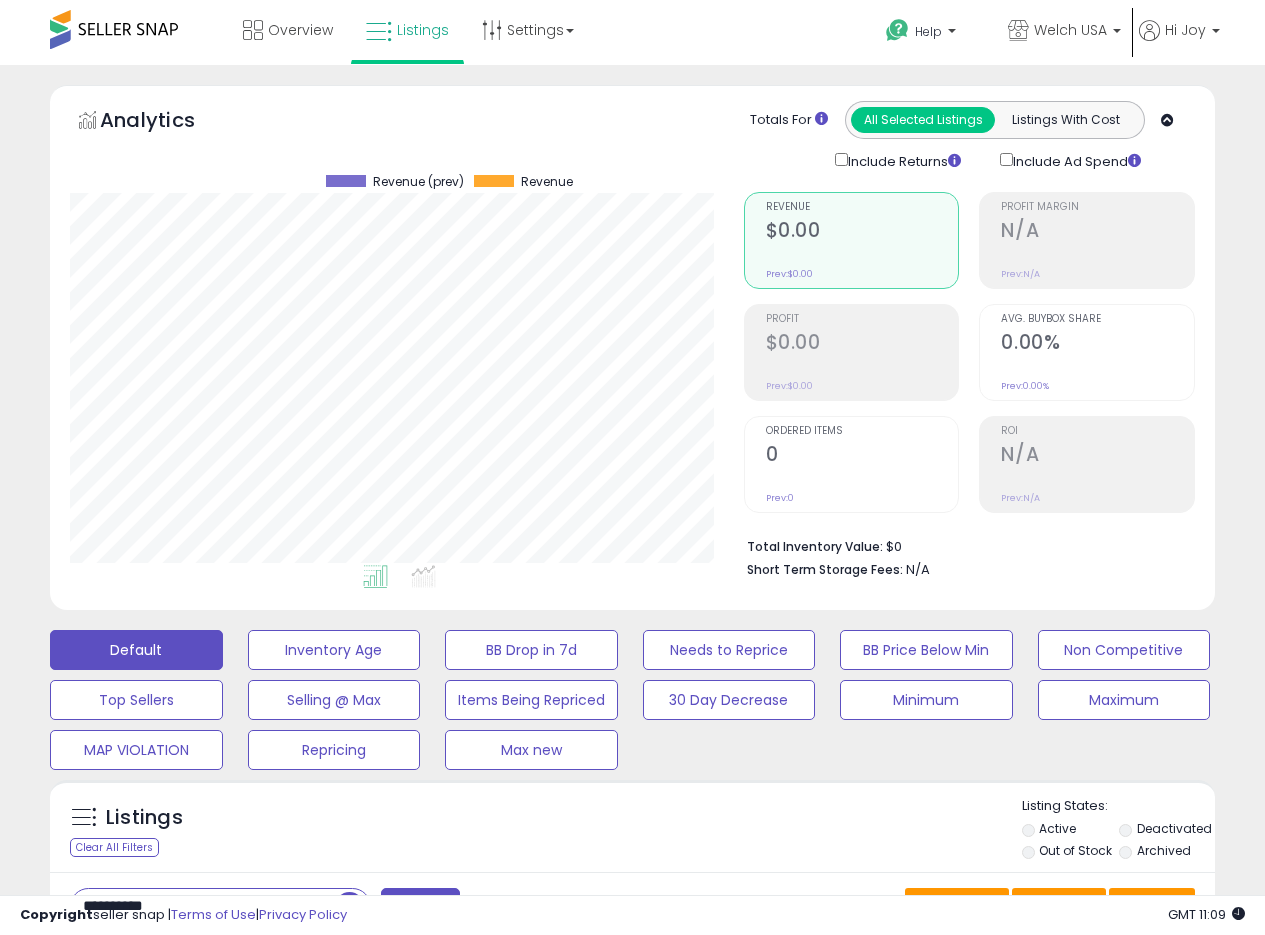 scroll, scrollTop: 458, scrollLeft: 0, axis: vertical 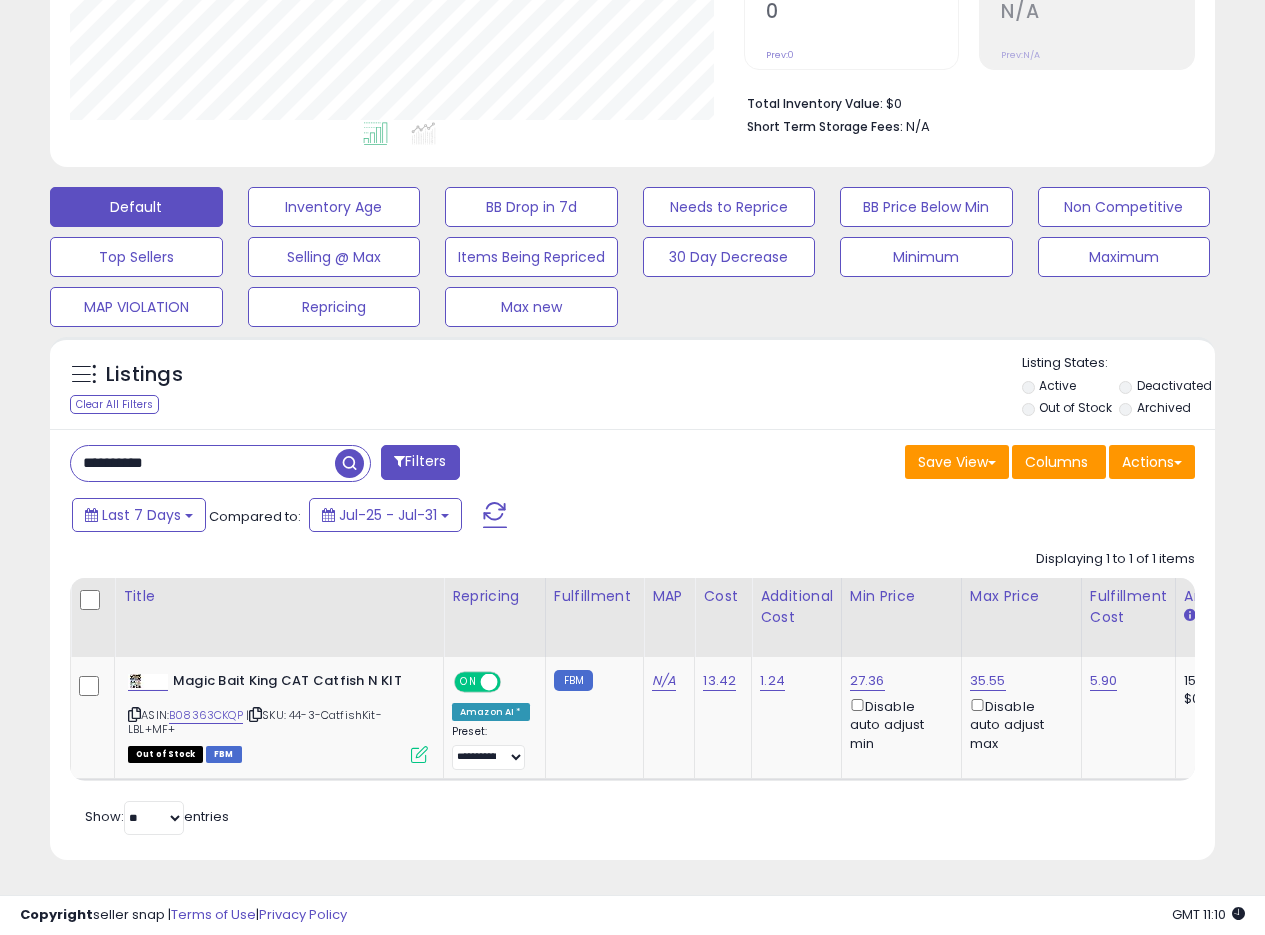 drag, startPoint x: 234, startPoint y: 460, endPoint x: 12, endPoint y: 455, distance: 222.0563 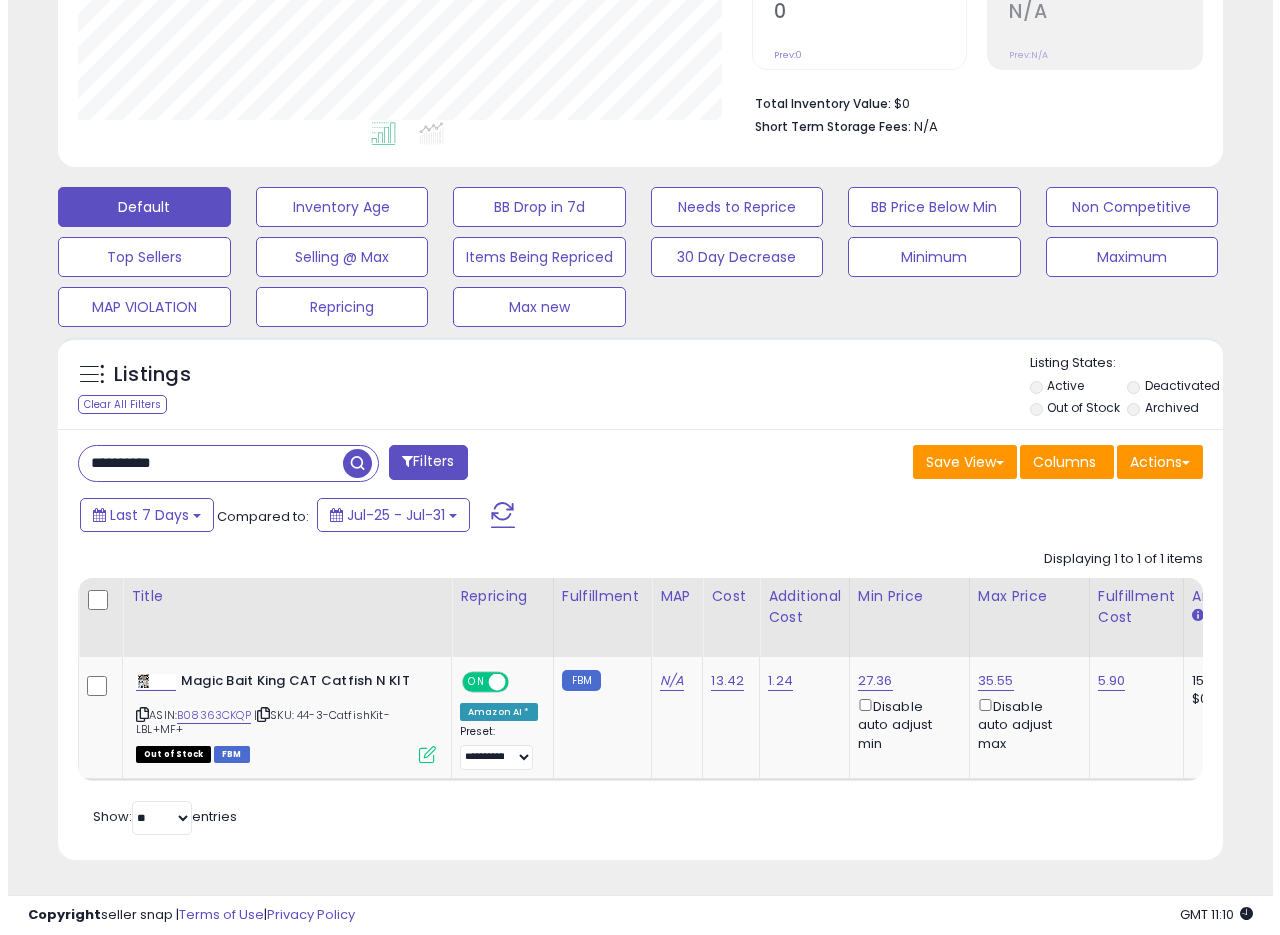 scroll, scrollTop: 335, scrollLeft: 0, axis: vertical 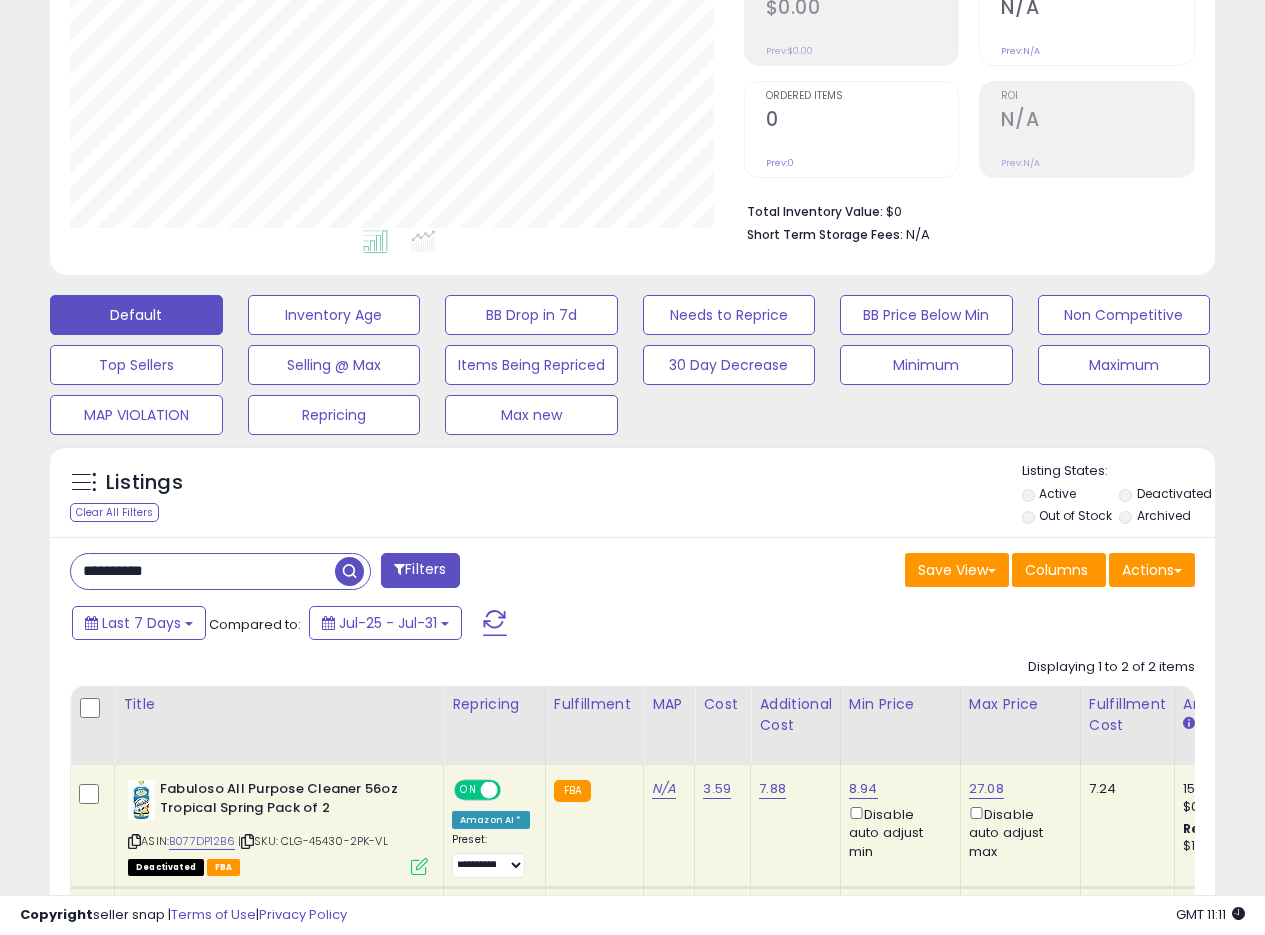 drag, startPoint x: 198, startPoint y: 577, endPoint x: 0, endPoint y: 541, distance: 201.24612 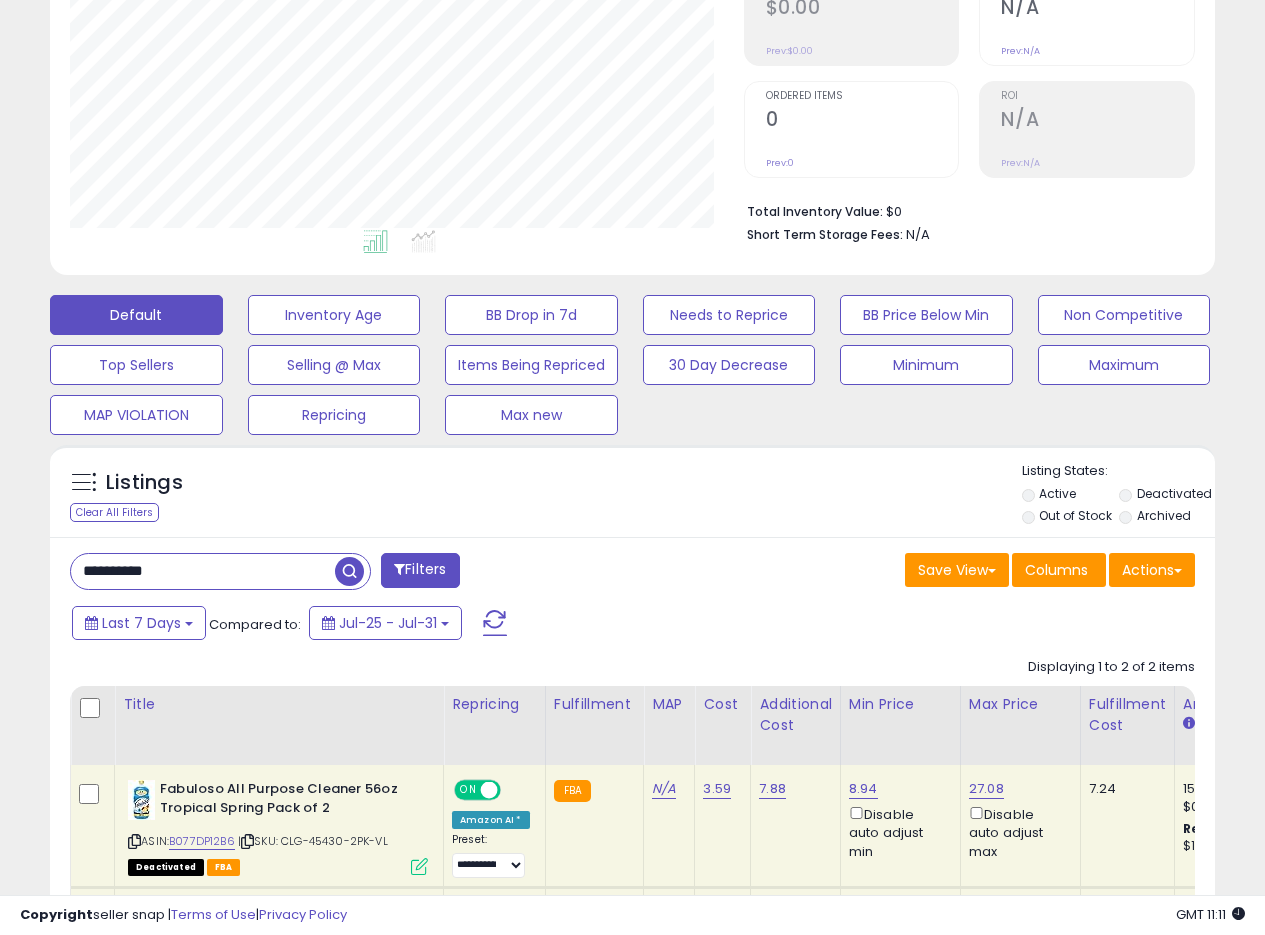 paste 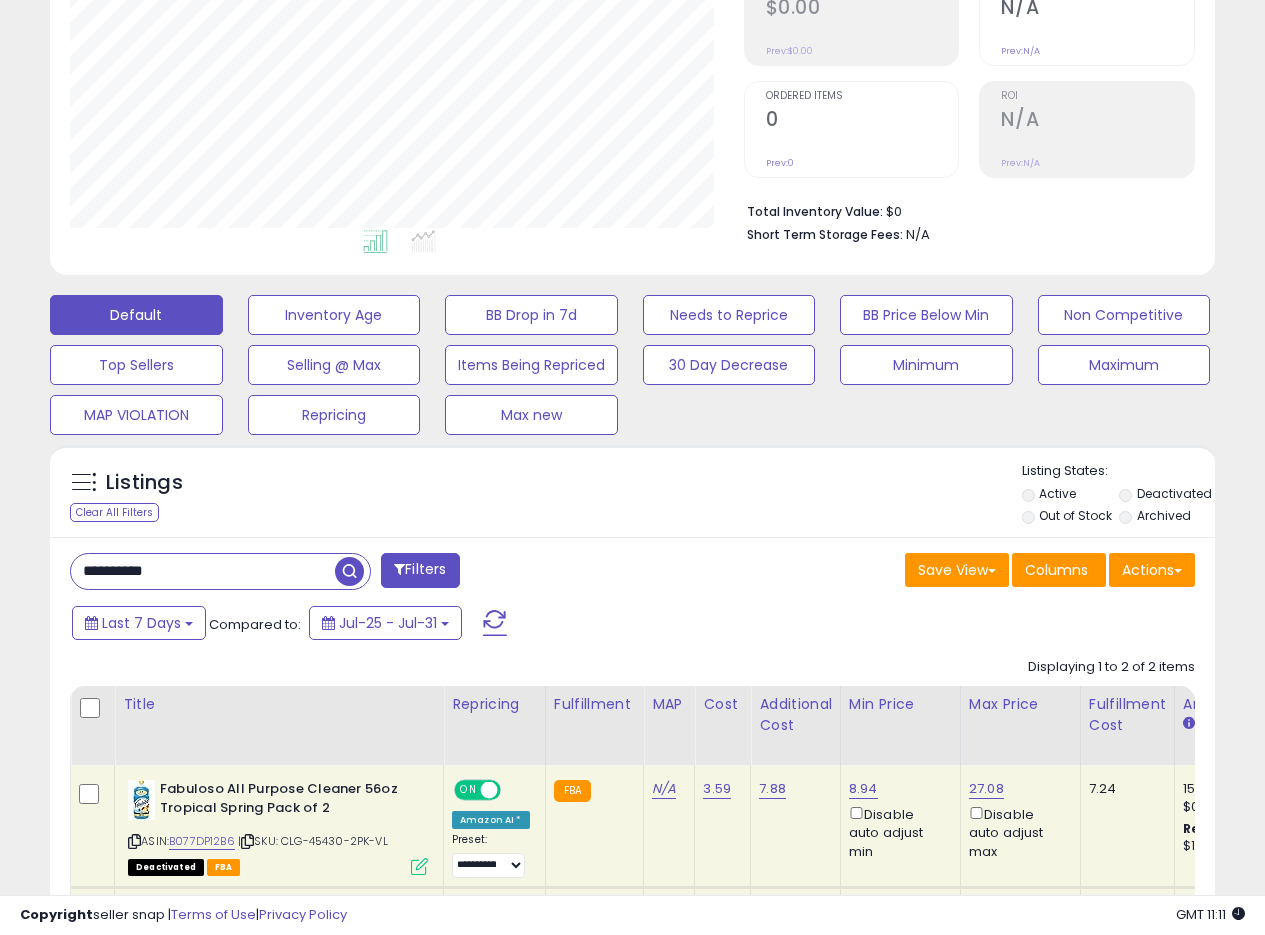 click on "**********" at bounding box center (220, 571) 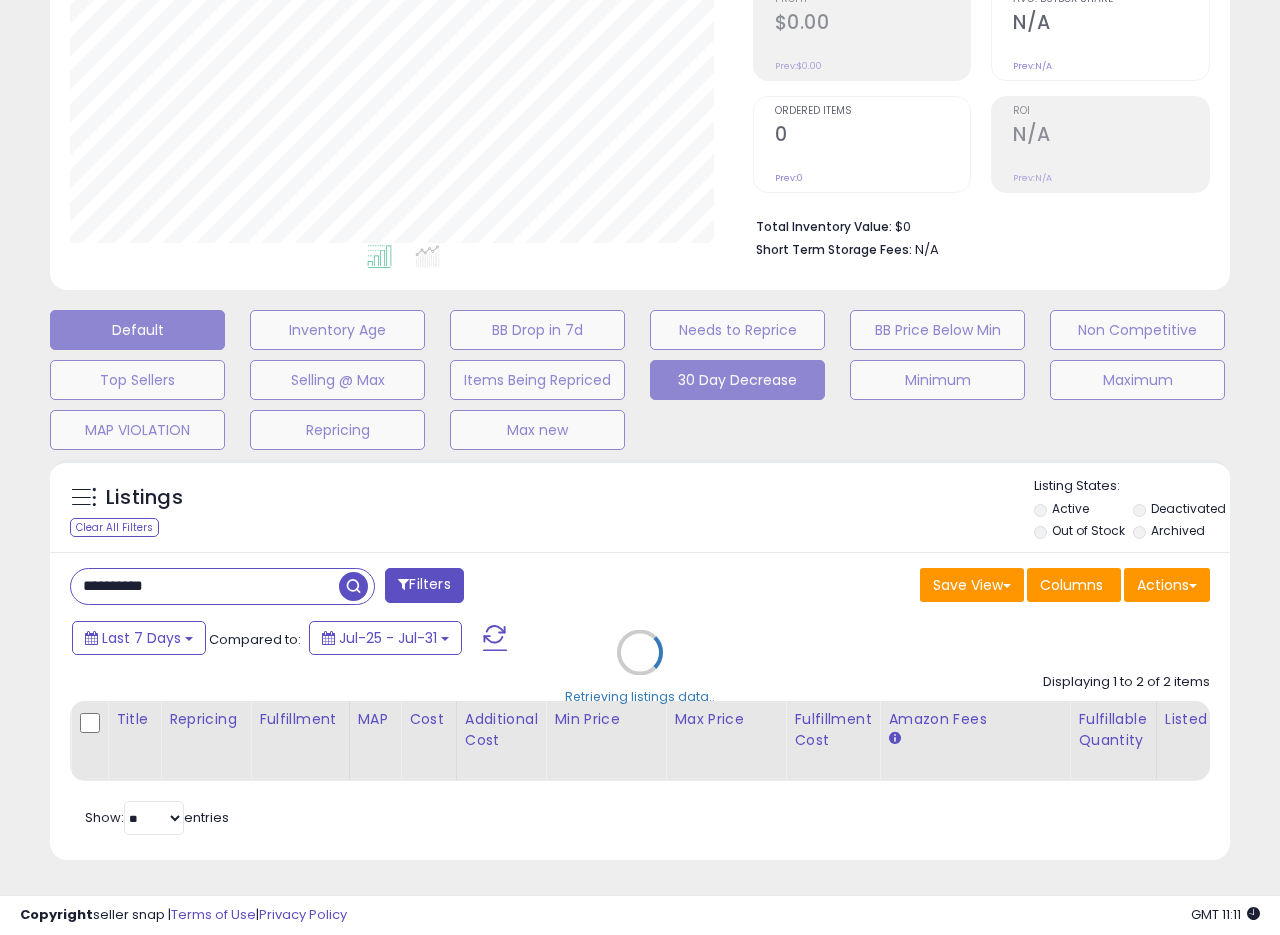 scroll, scrollTop: 999590, scrollLeft: 999317, axis: both 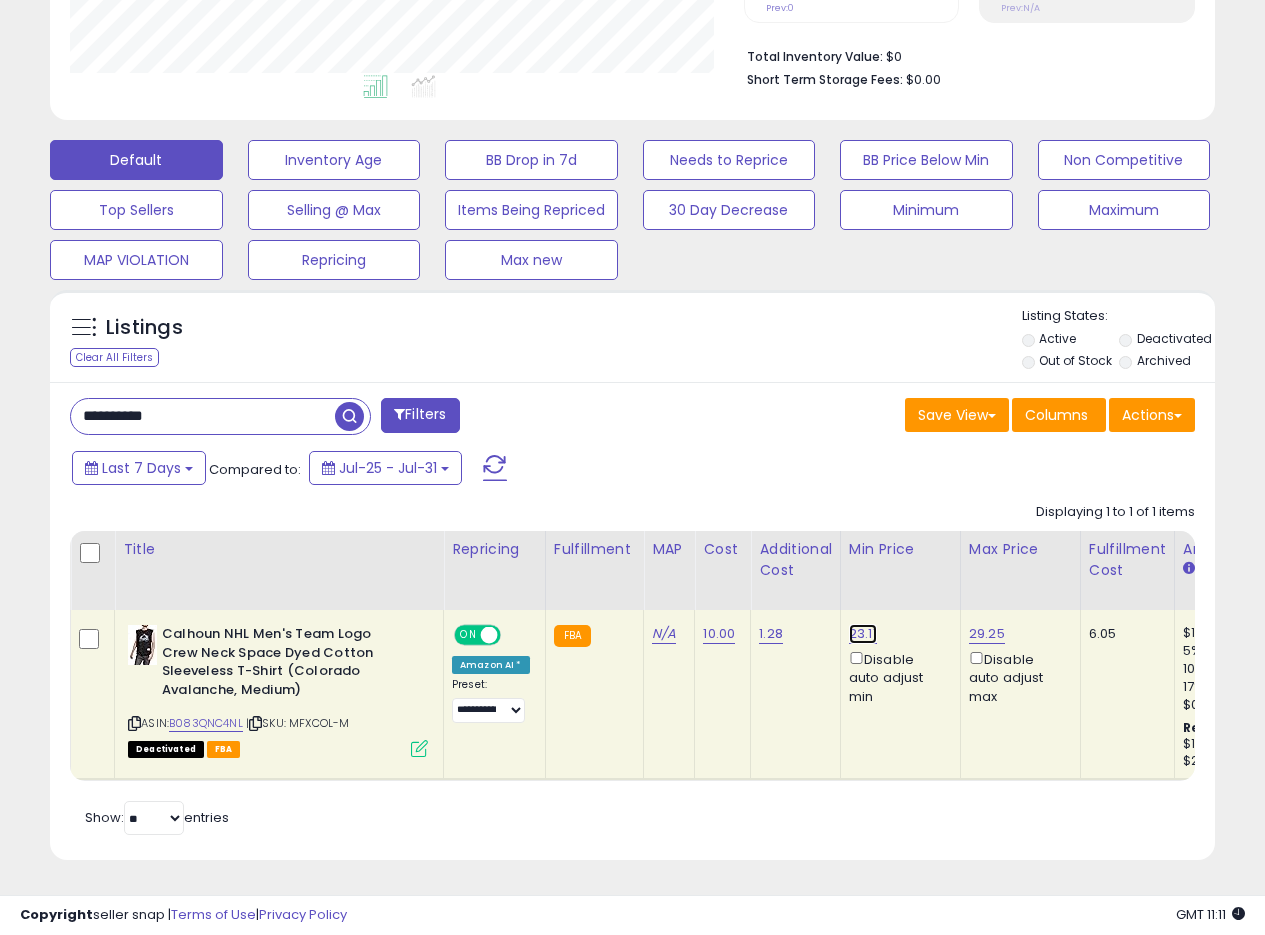 click on "23.11" at bounding box center [863, 634] 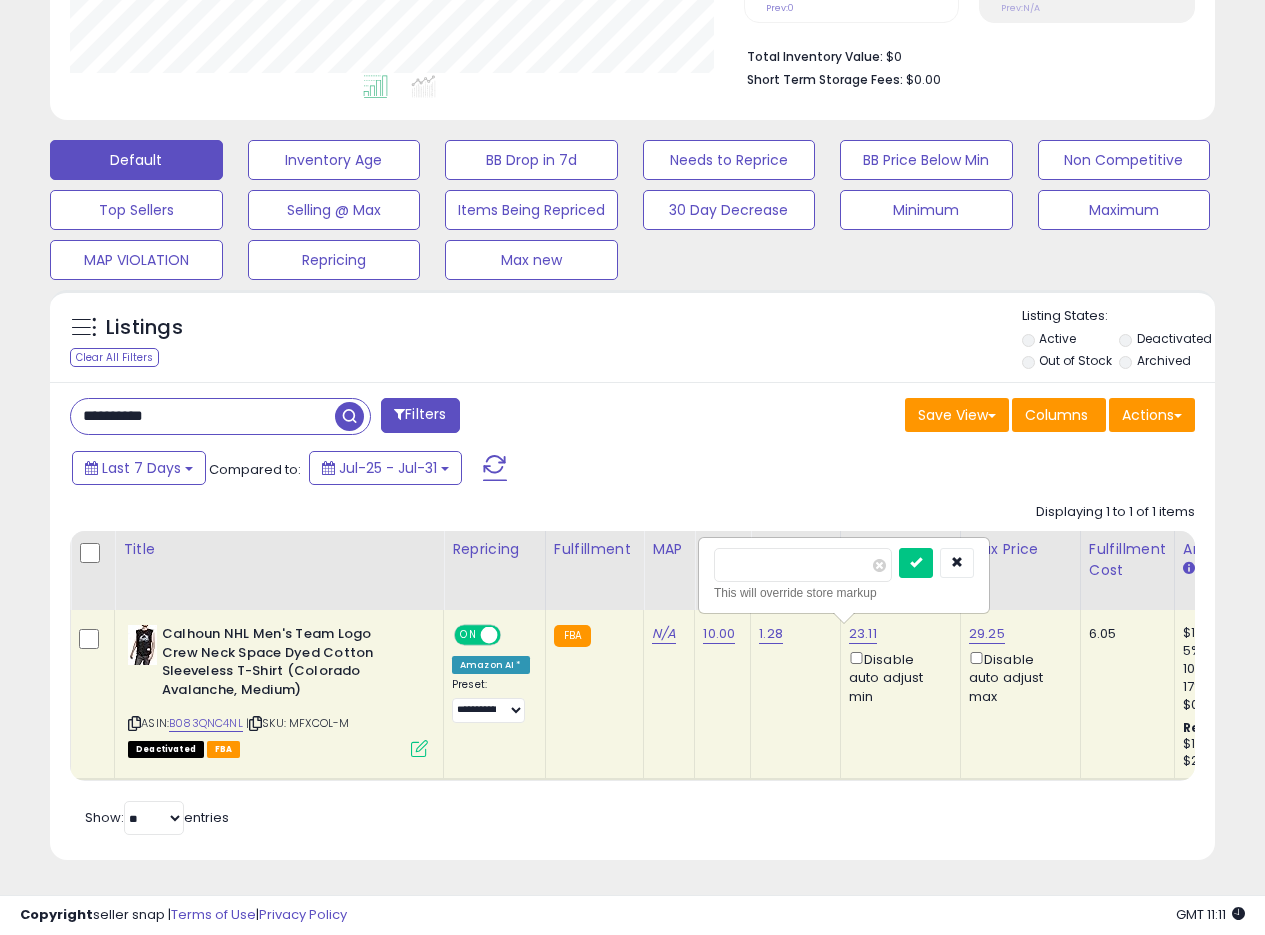 drag, startPoint x: 740, startPoint y: 548, endPoint x: 730, endPoint y: 550, distance: 10.198039 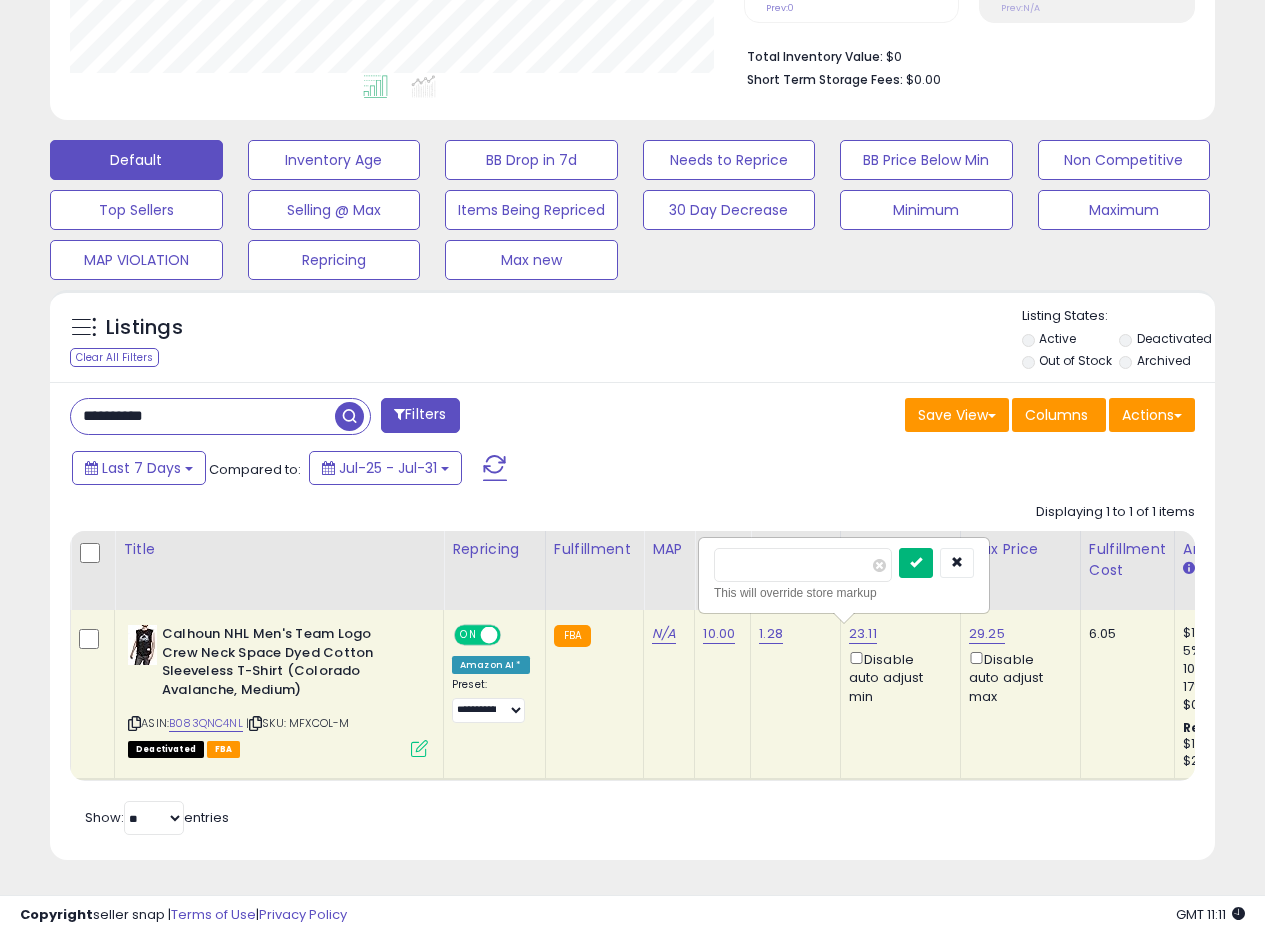 type on "*****" 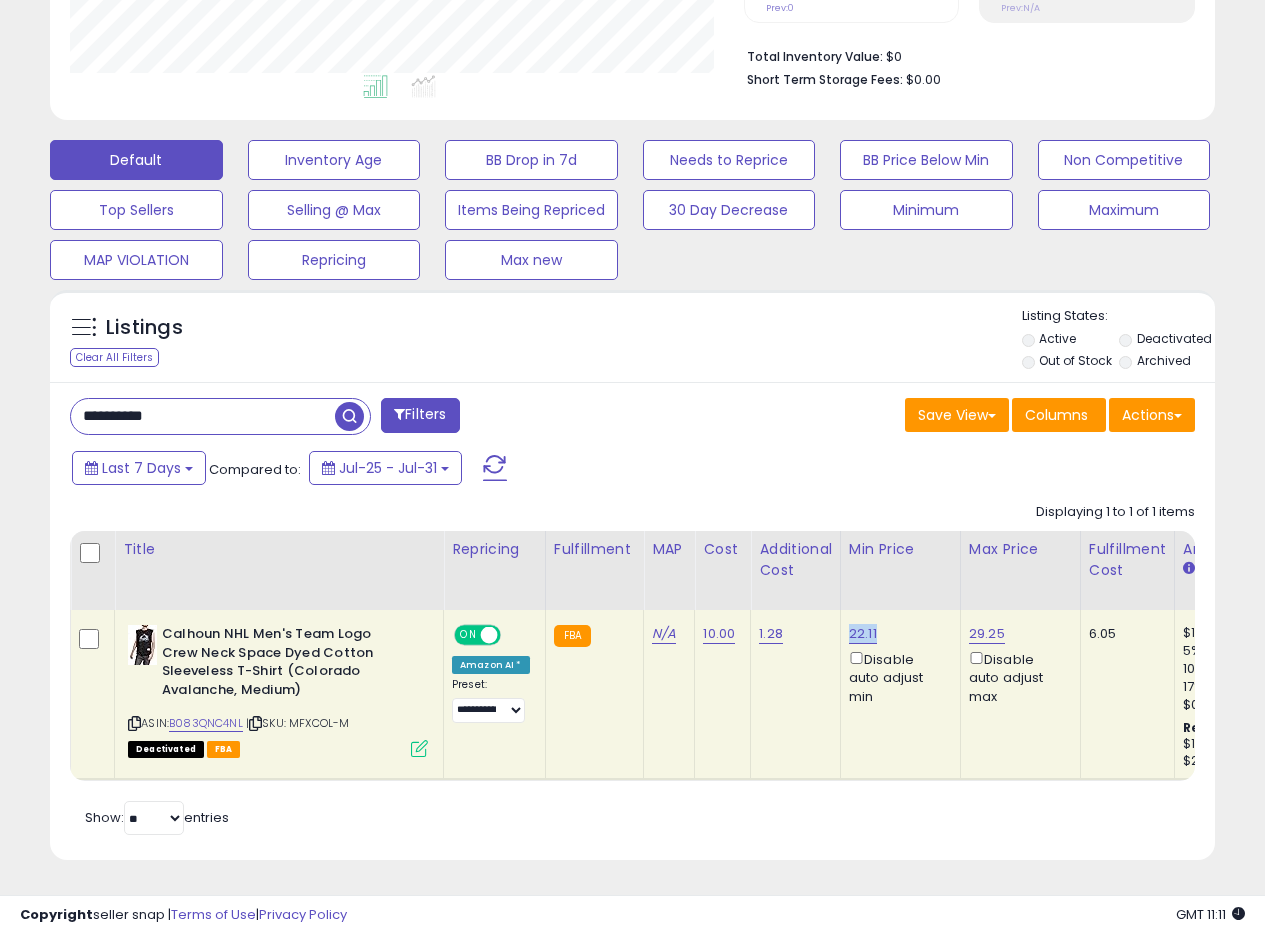 drag, startPoint x: 873, startPoint y: 620, endPoint x: 848, endPoint y: 623, distance: 25.179358 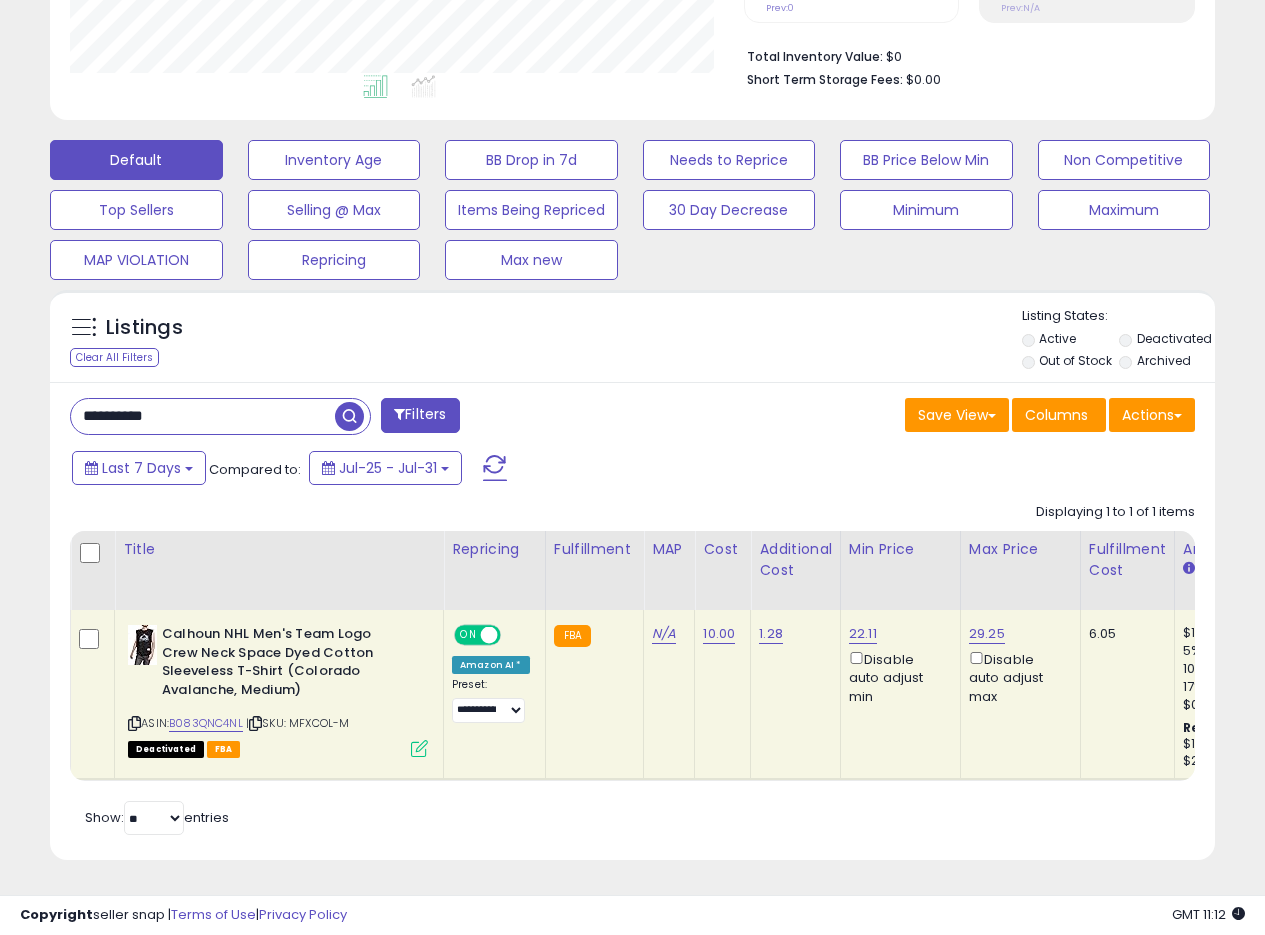 drag, startPoint x: 220, startPoint y: 405, endPoint x: 0, endPoint y: 391, distance: 220.445 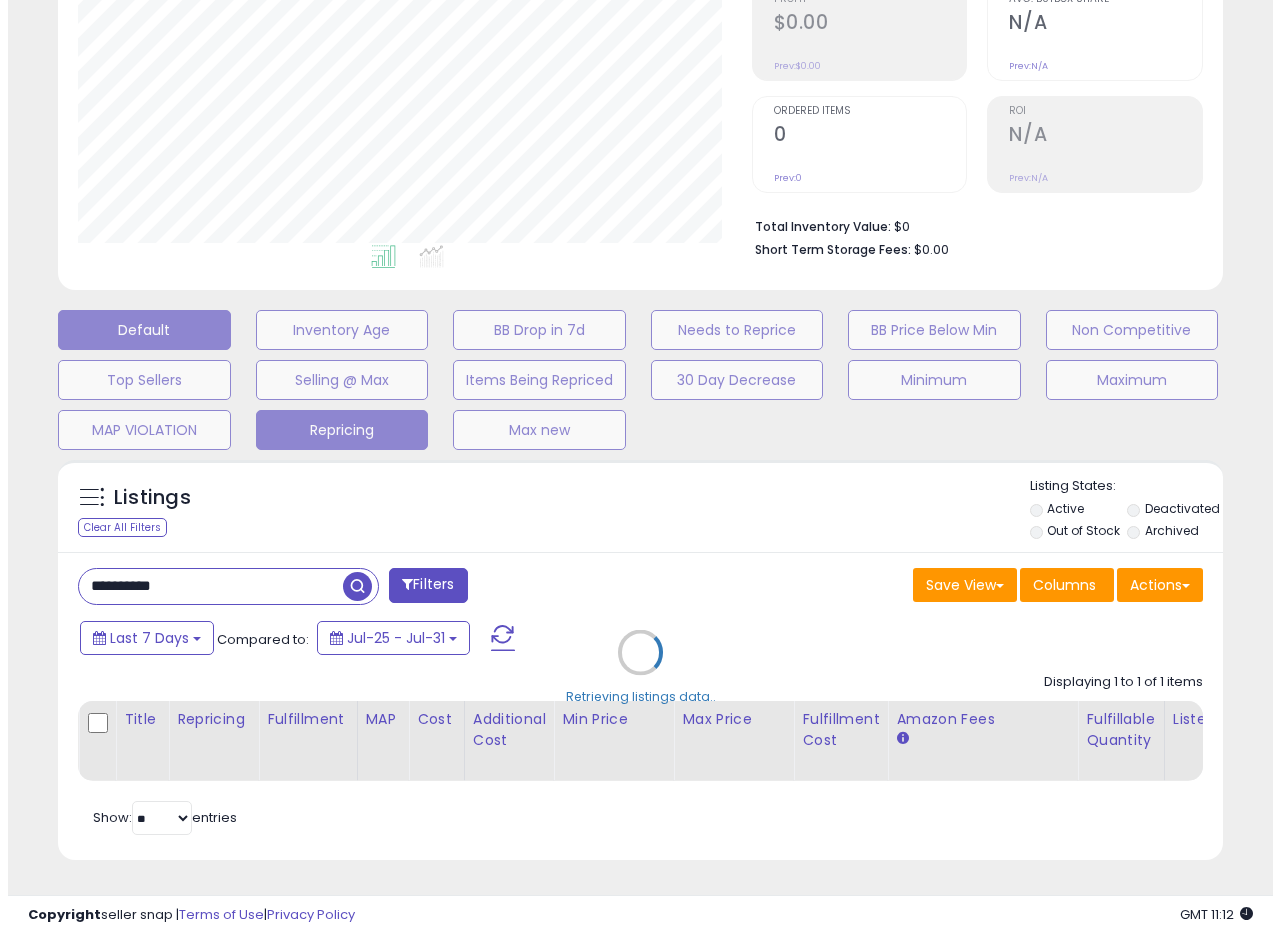 scroll, scrollTop: 335, scrollLeft: 0, axis: vertical 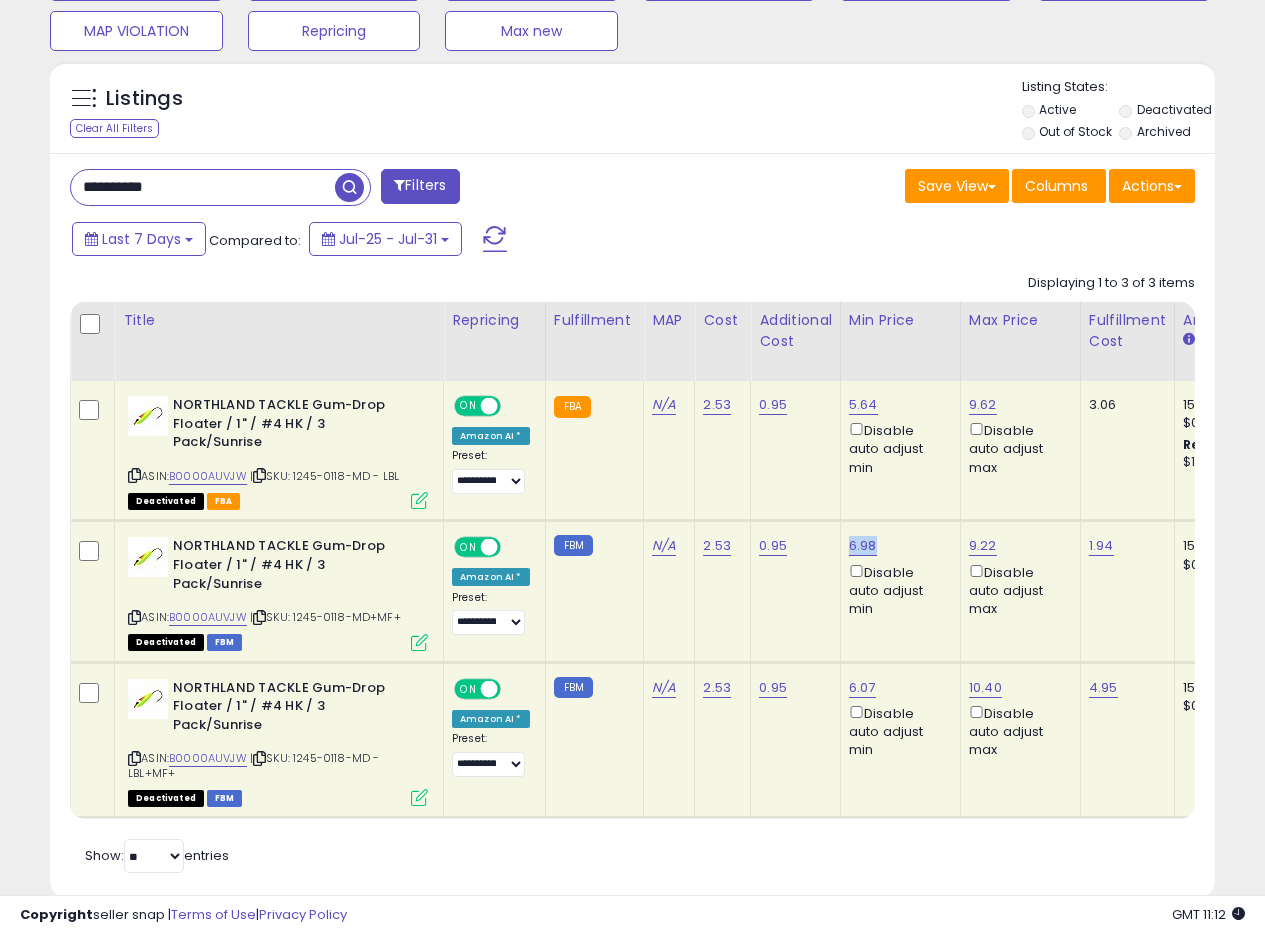 drag, startPoint x: 862, startPoint y: 529, endPoint x: 848, endPoint y: 535, distance: 15.231546 